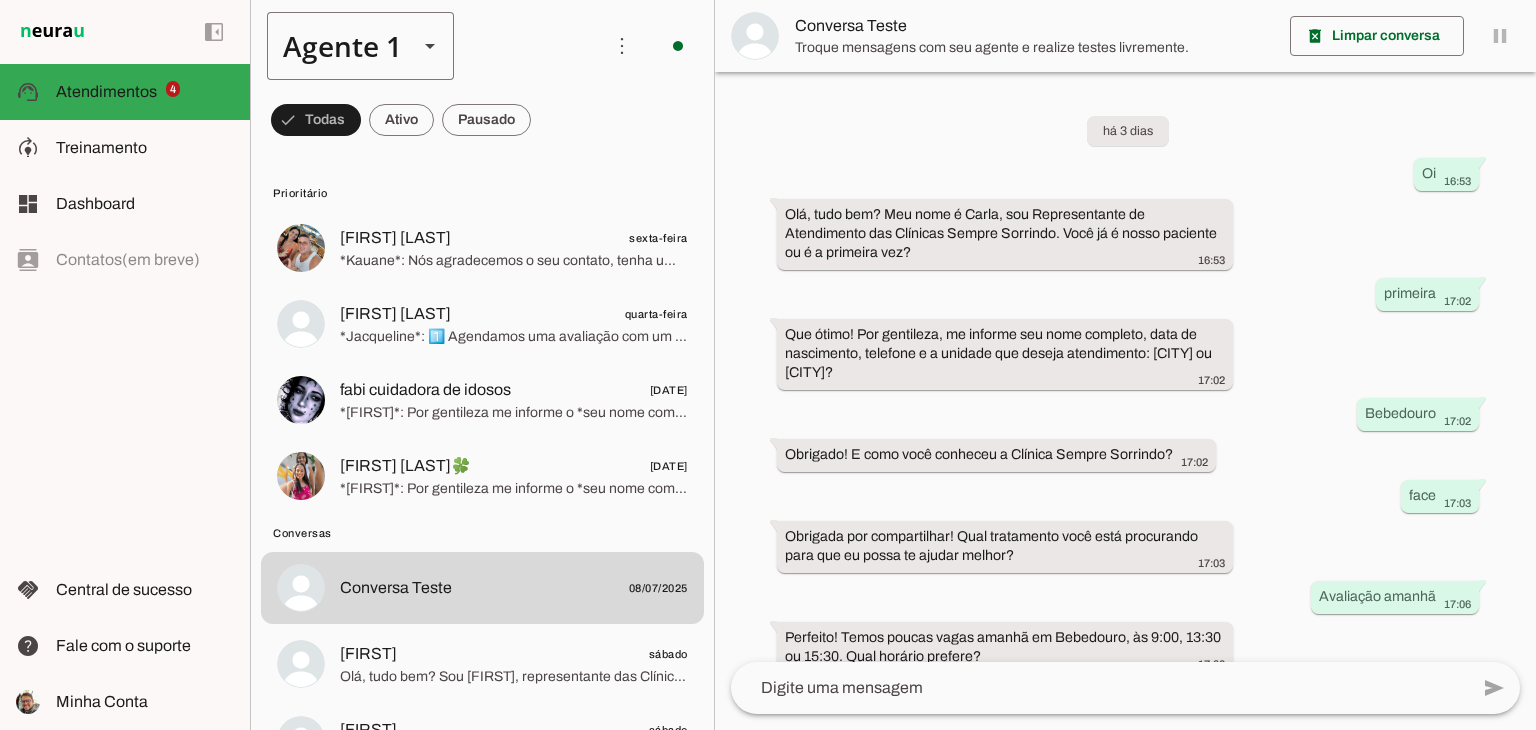 scroll, scrollTop: 0, scrollLeft: 0, axis: both 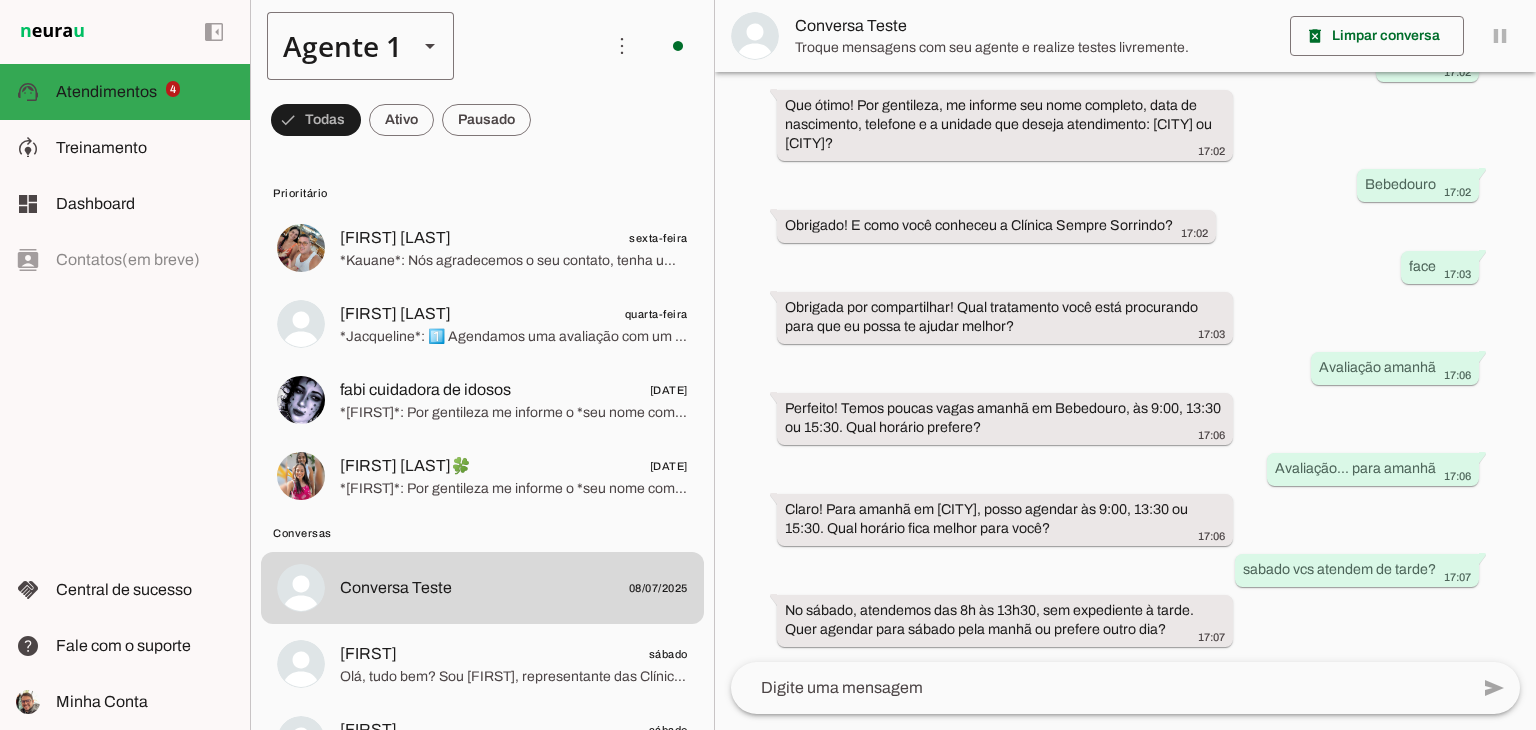 click on "Agente 1" at bounding box center (334, 46) 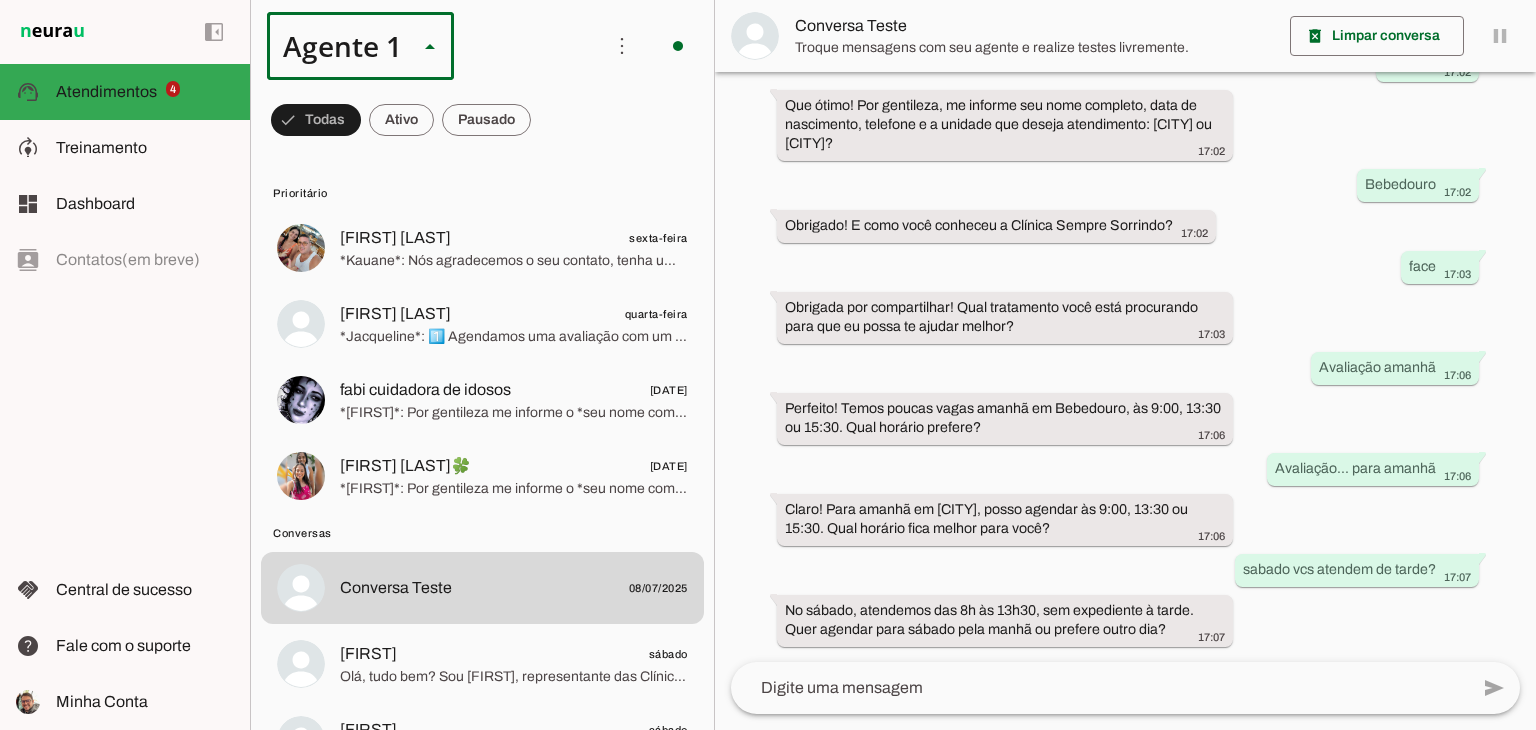 click at bounding box center (627, 128) 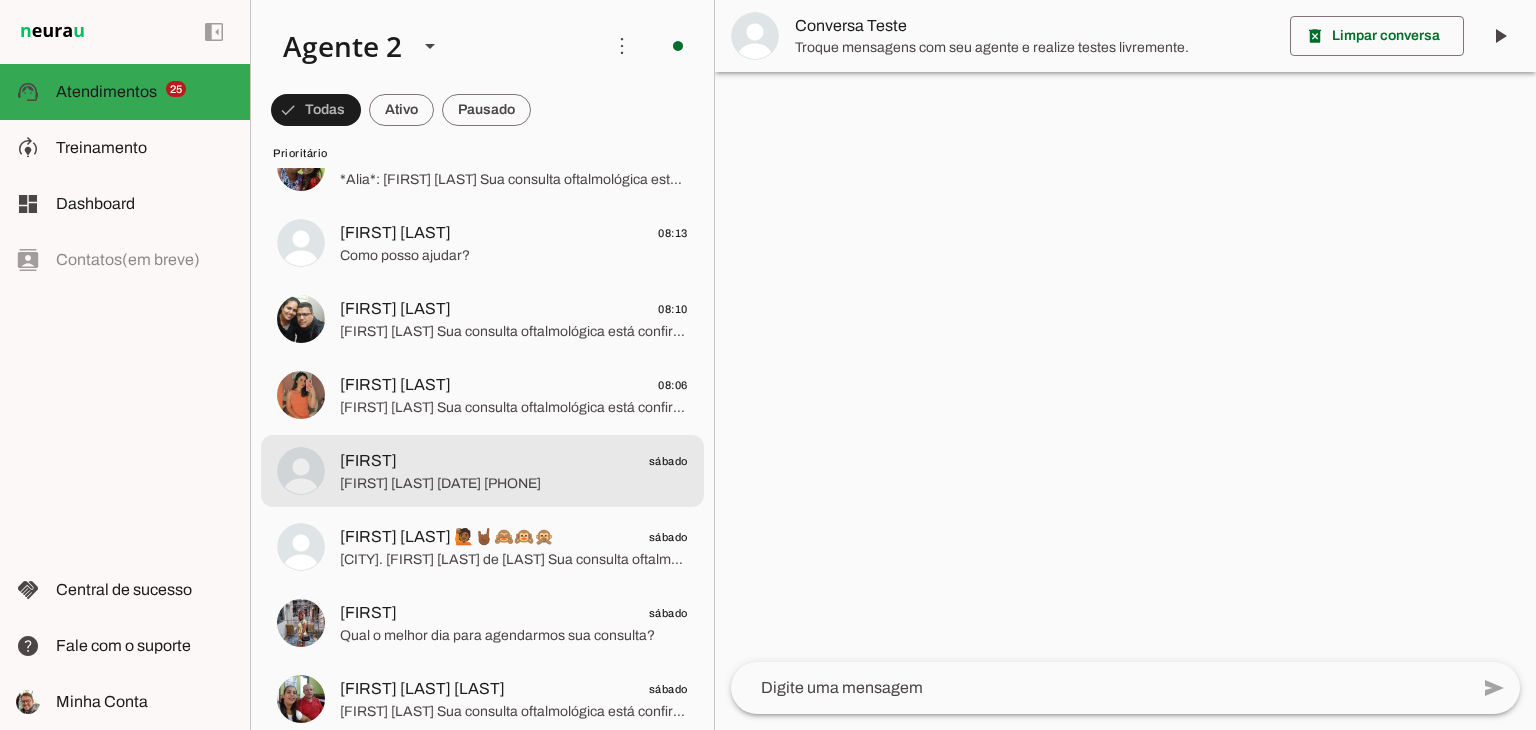 scroll, scrollTop: 300, scrollLeft: 0, axis: vertical 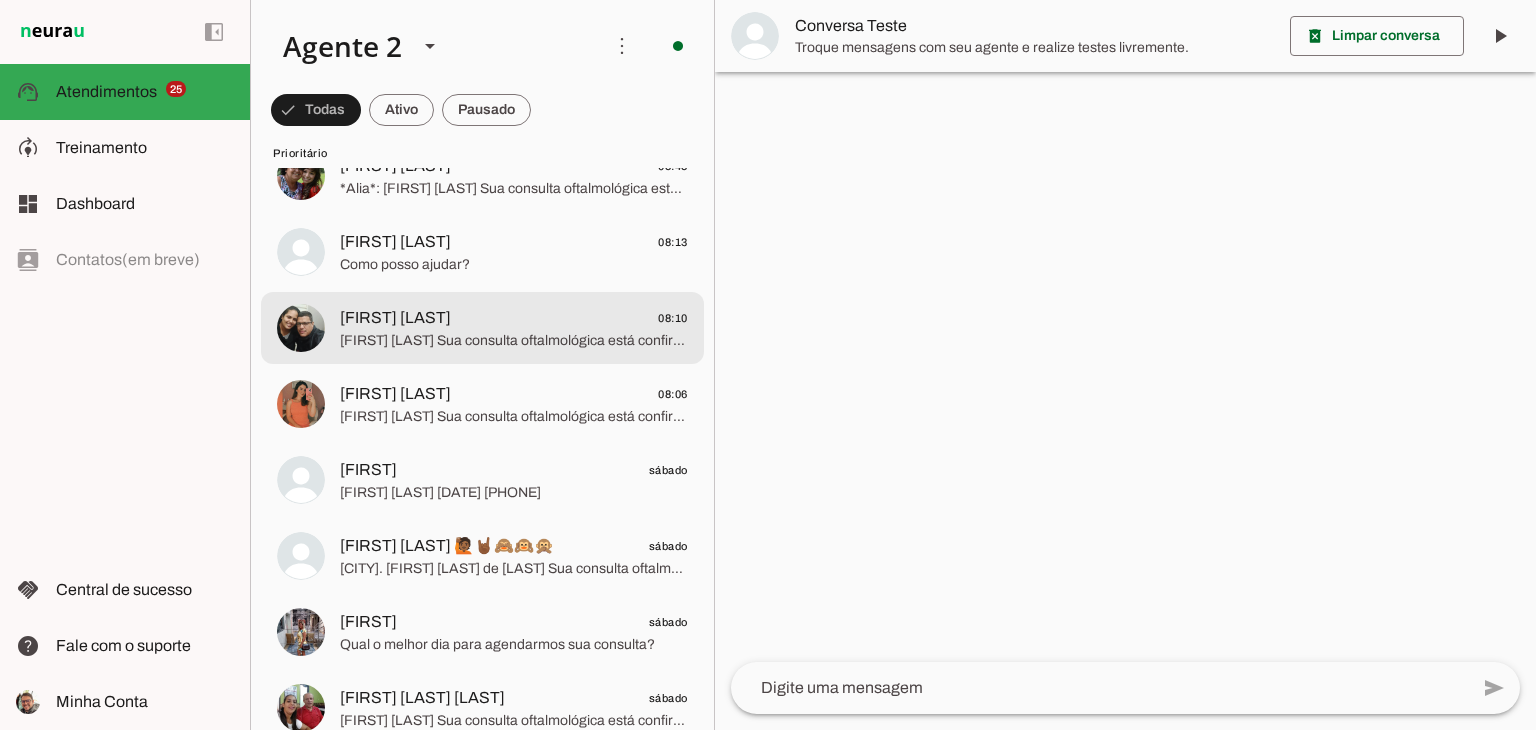 click on "[FIRST] [LAST]" 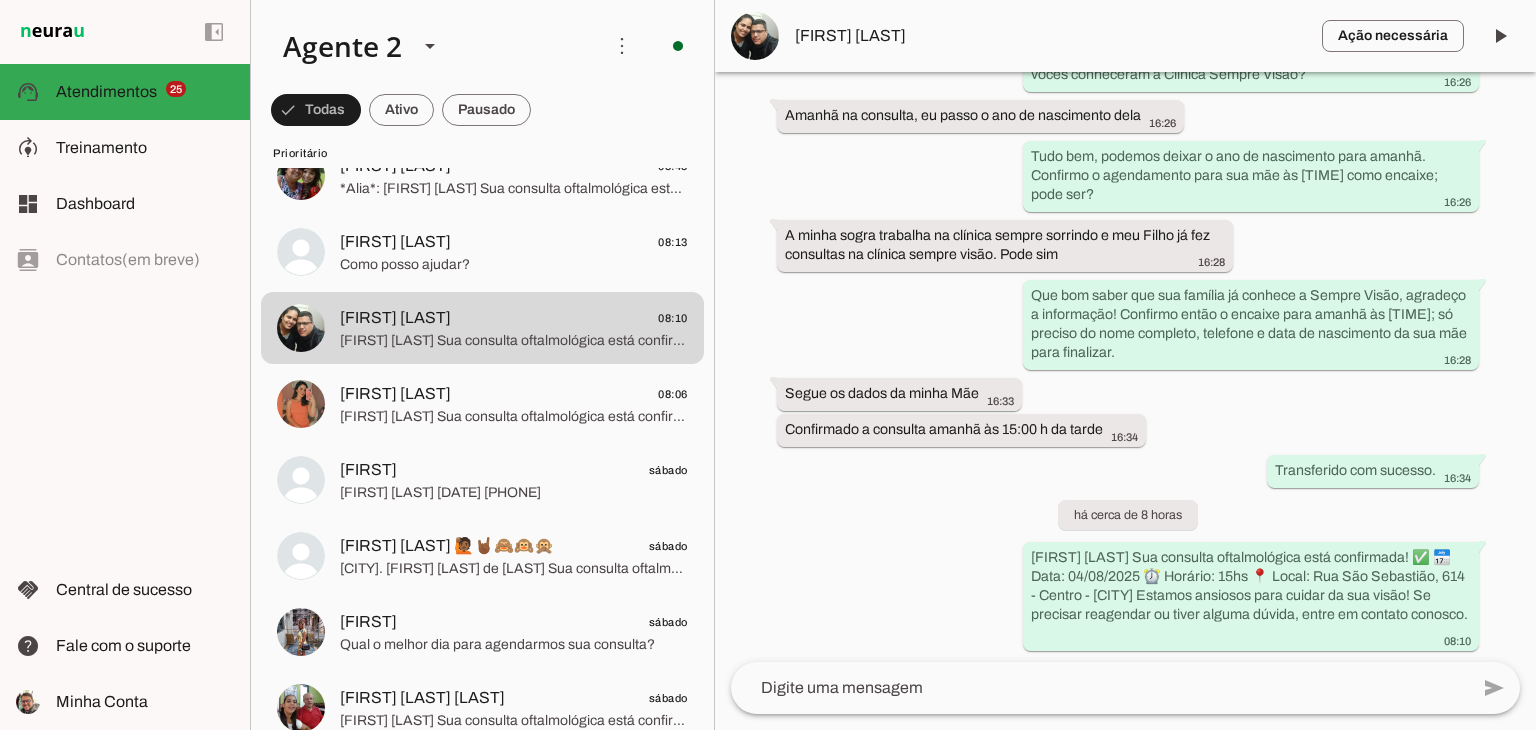 scroll, scrollTop: 1063, scrollLeft: 0, axis: vertical 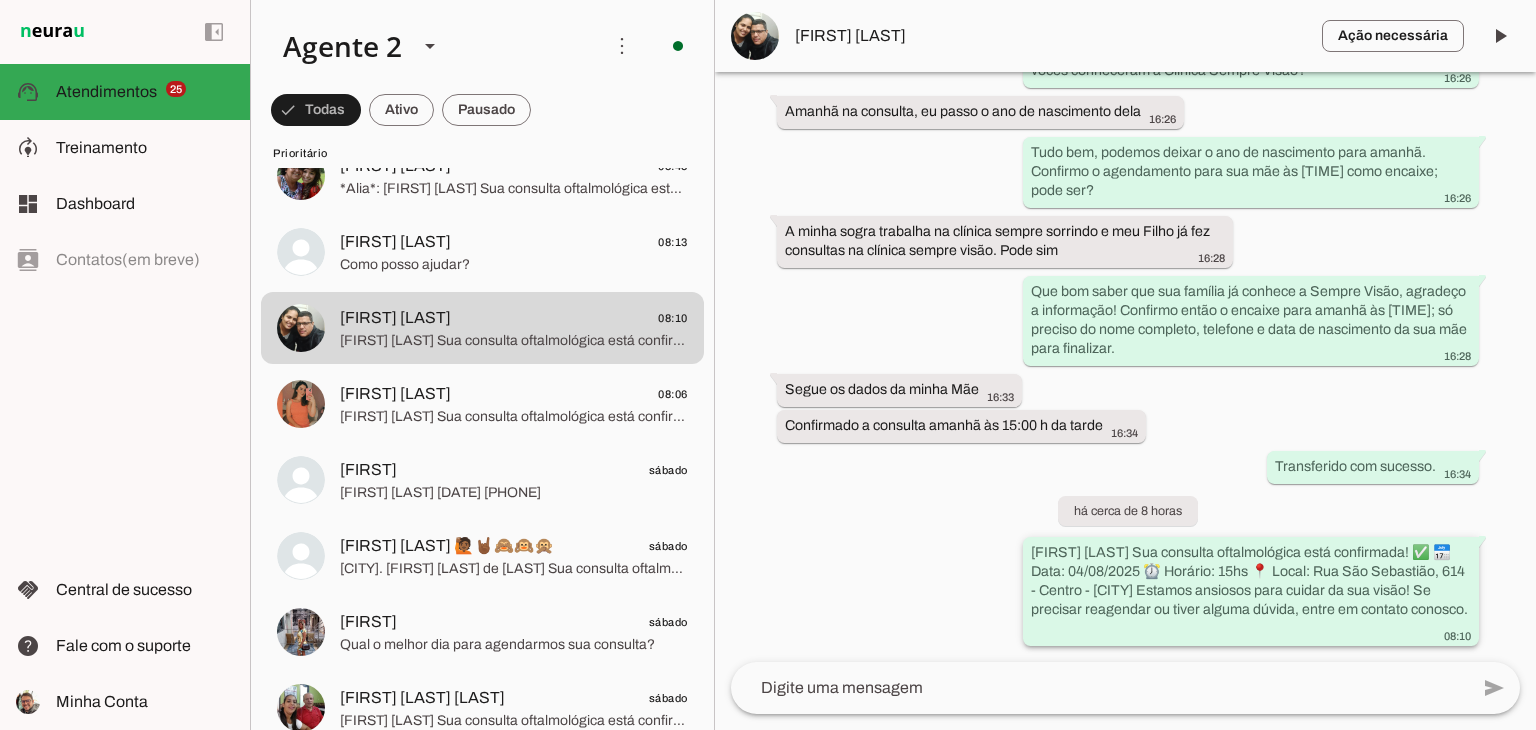 drag, startPoint x: 1028, startPoint y: 554, endPoint x: 1268, endPoint y: 553, distance: 240.00209 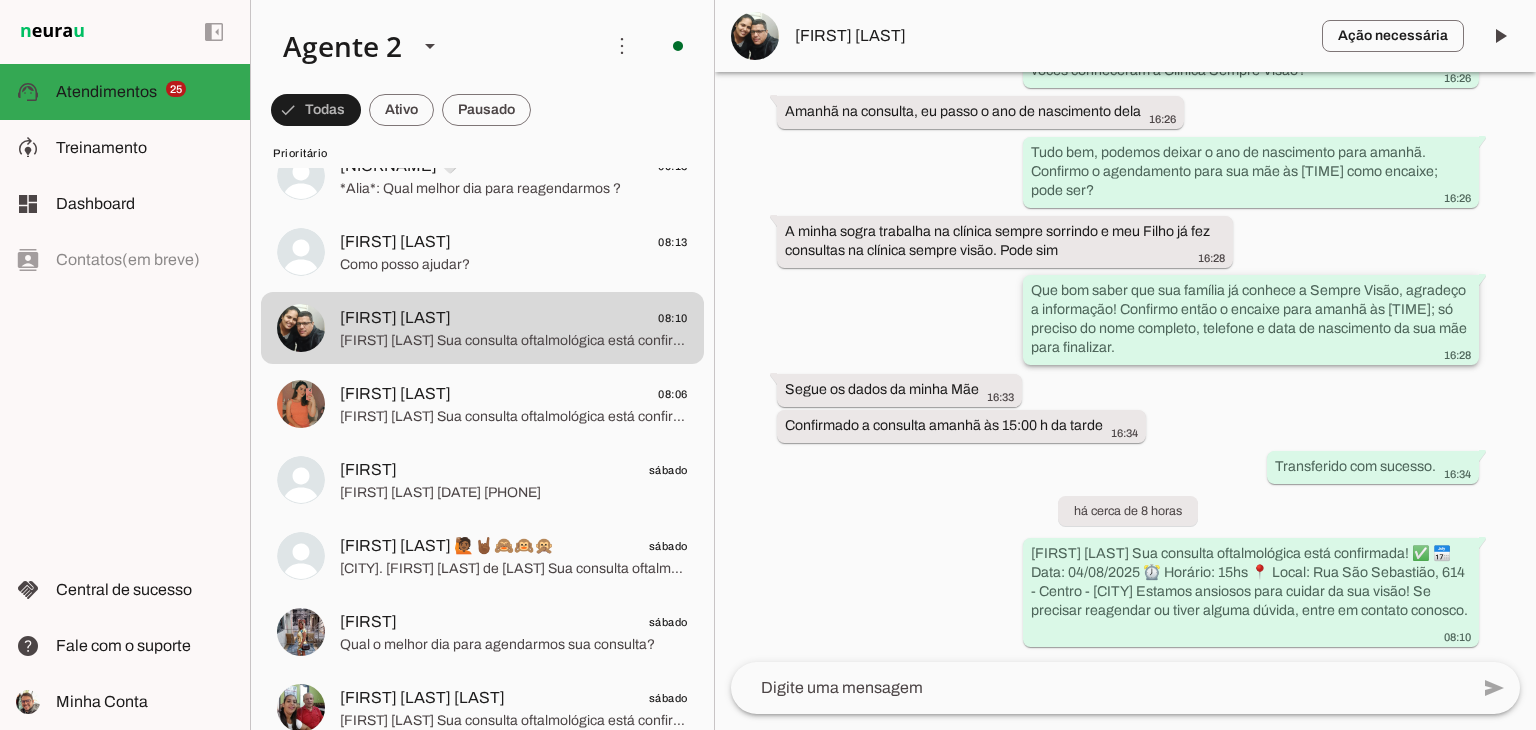 scroll, scrollTop: 1063, scrollLeft: 0, axis: vertical 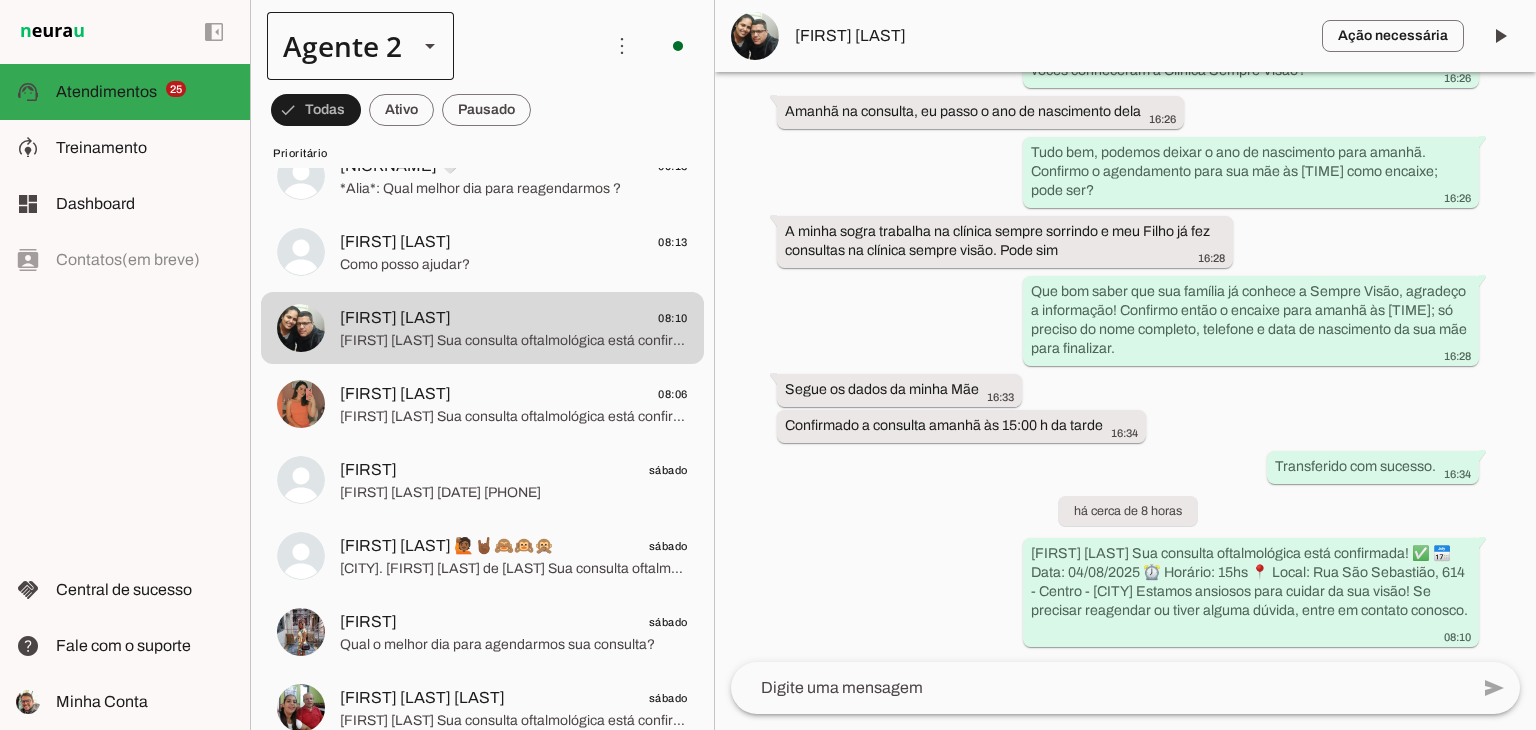 click at bounding box center (430, 46) 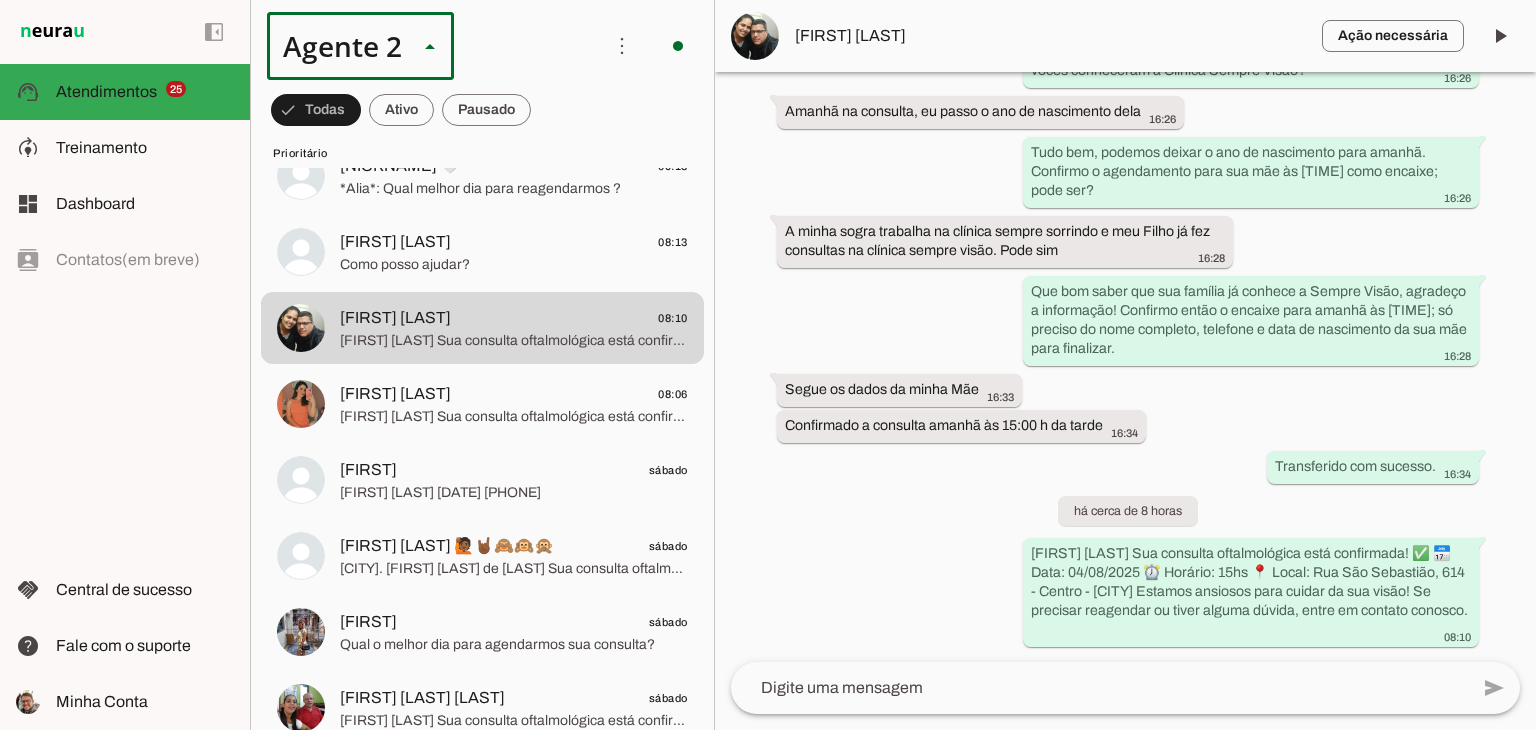 click at bounding box center (627, 128) 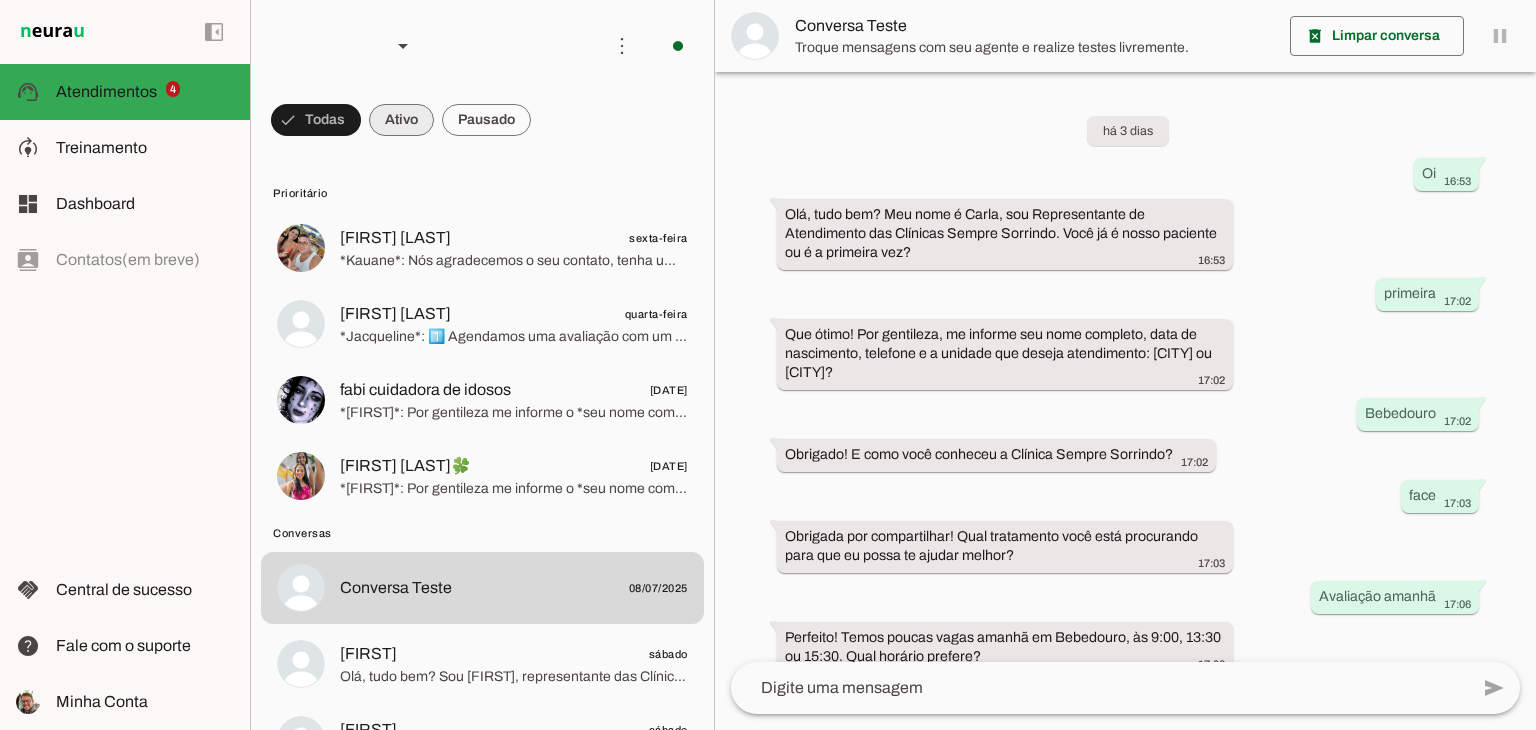 scroll, scrollTop: 229, scrollLeft: 0, axis: vertical 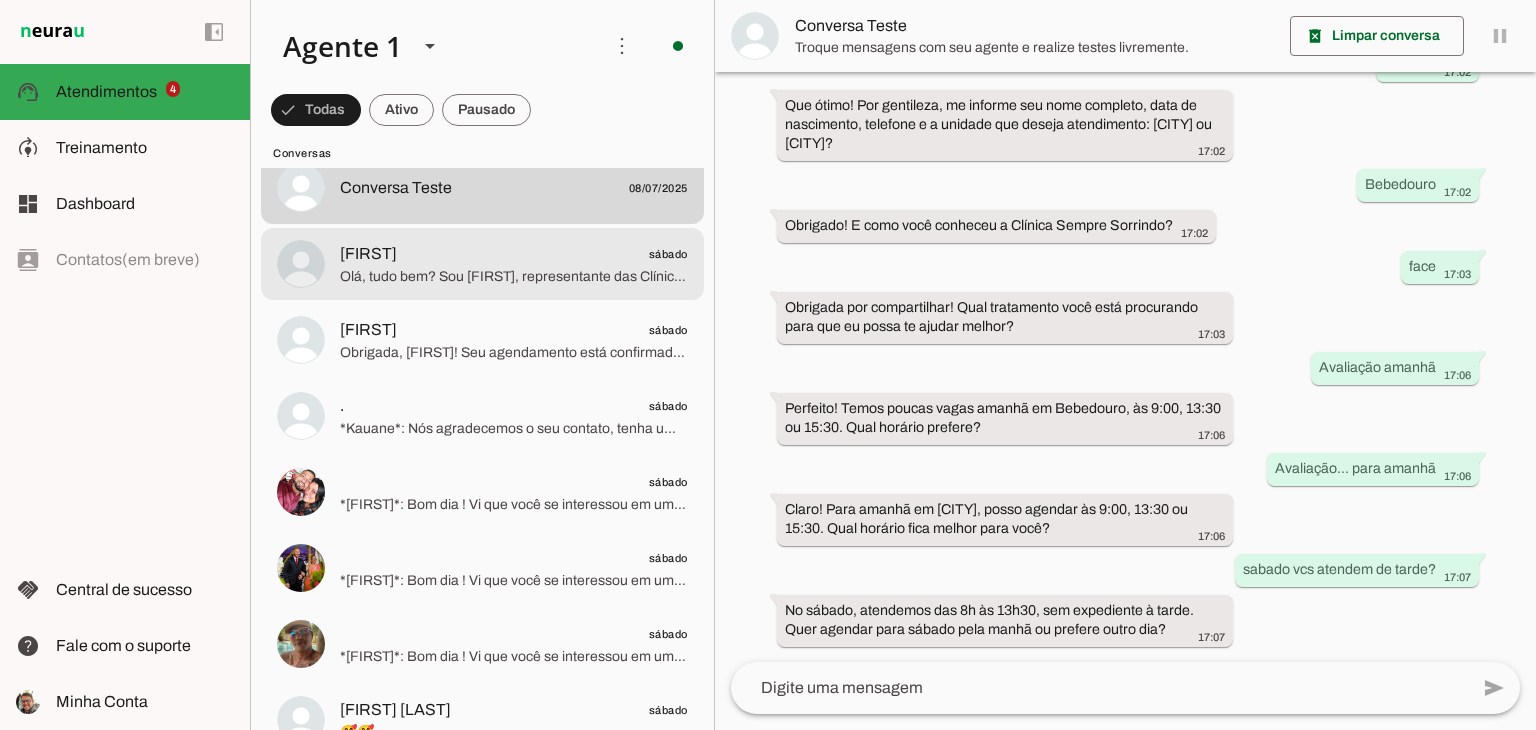 click on "Olá, tudo bem? Sou [FIRST], representante das Clínicas Sempre Sorrindo, a maior rede odontológica do interior de SP, com tecnologia de ponta e especialistas premiados. Você já é nosso paciente ou é a primeira vez?" 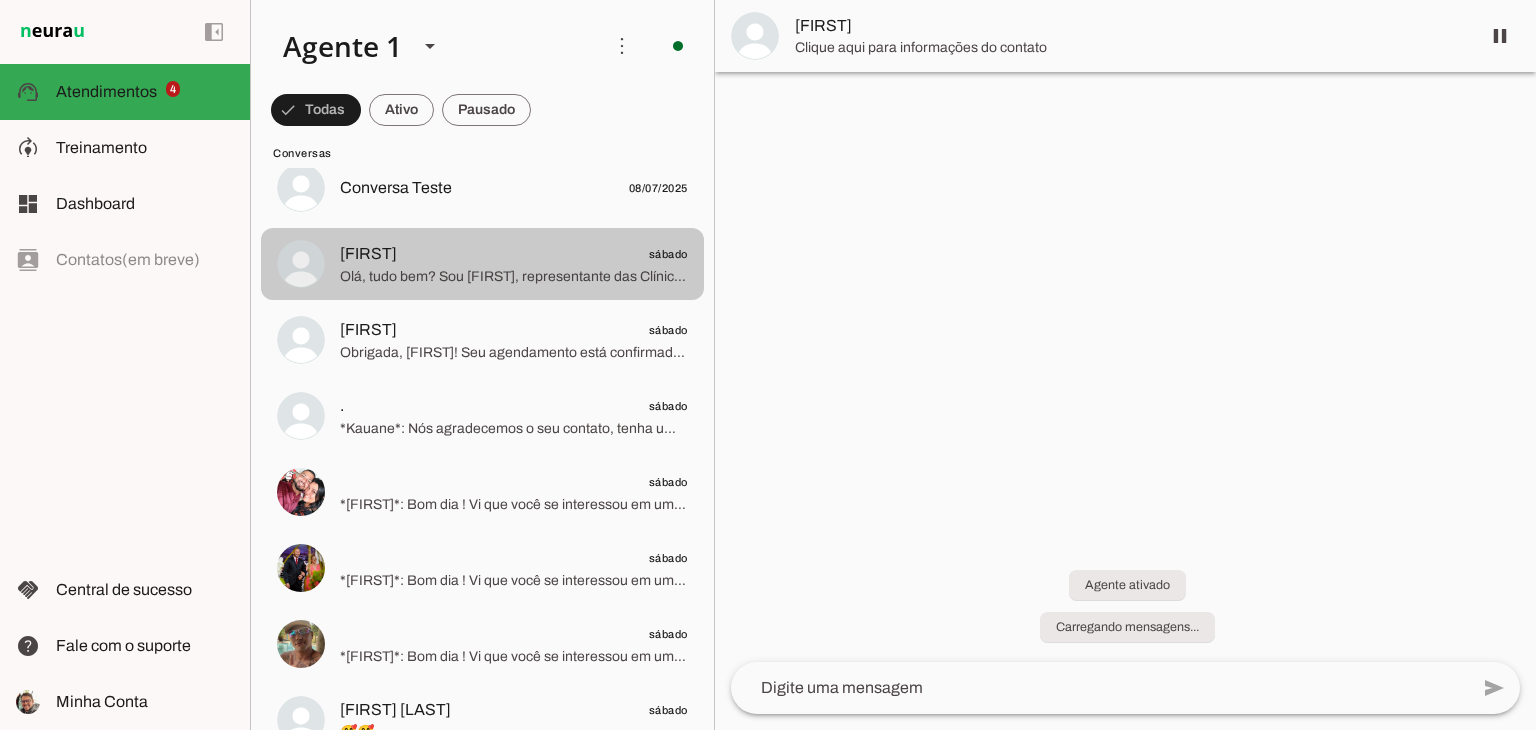 scroll, scrollTop: 0, scrollLeft: 0, axis: both 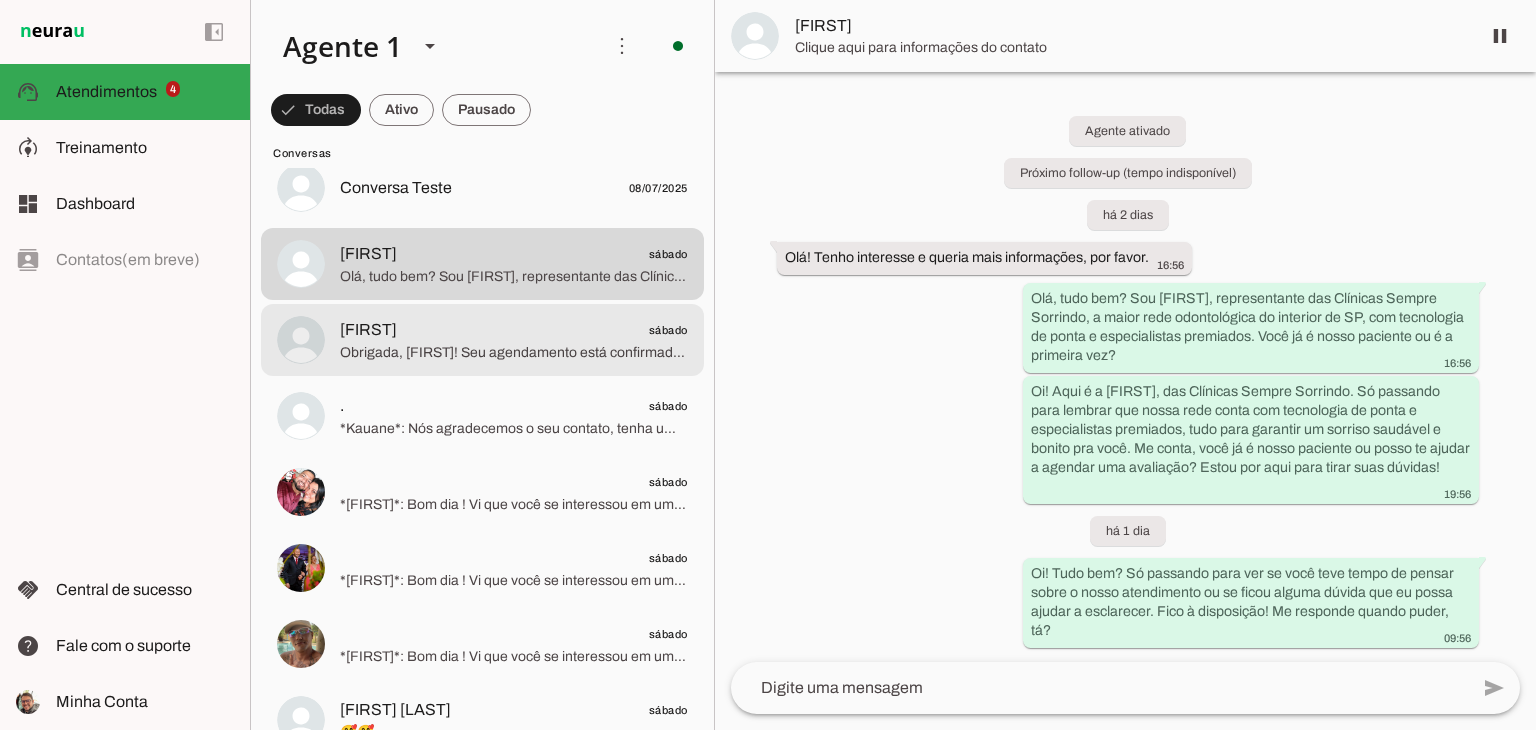 click on "[FIRST]
sábado" 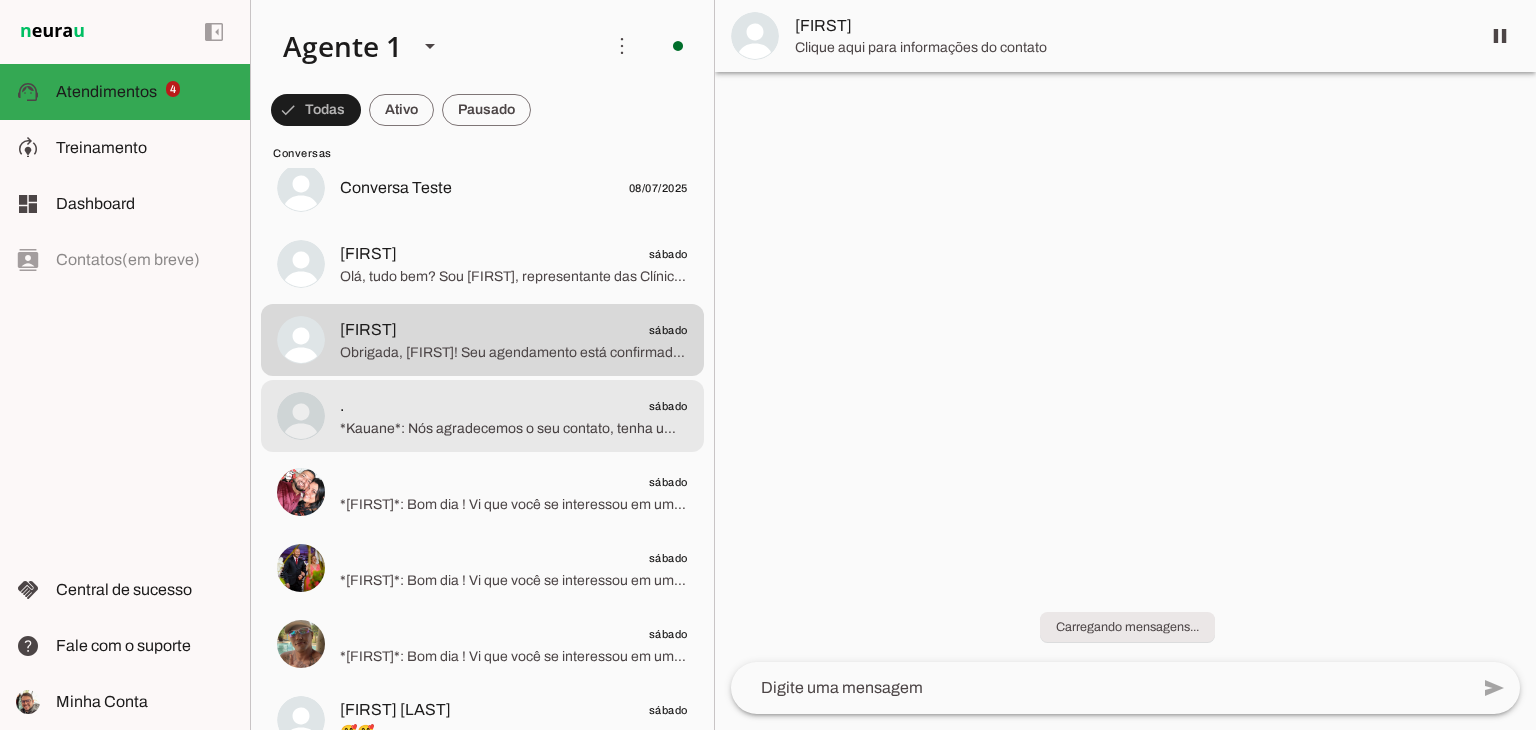 click on ".
sábado" 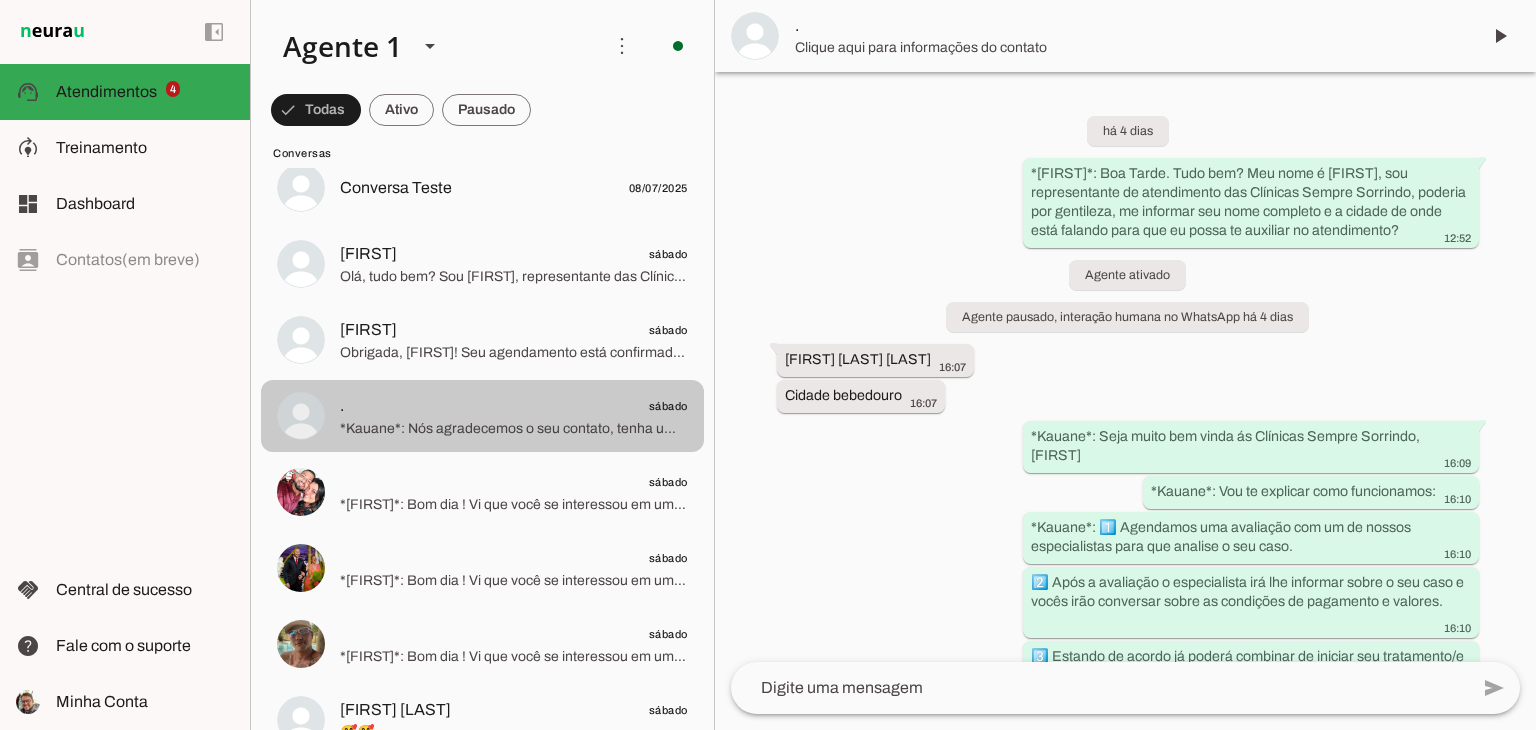 scroll, scrollTop: 2180, scrollLeft: 0, axis: vertical 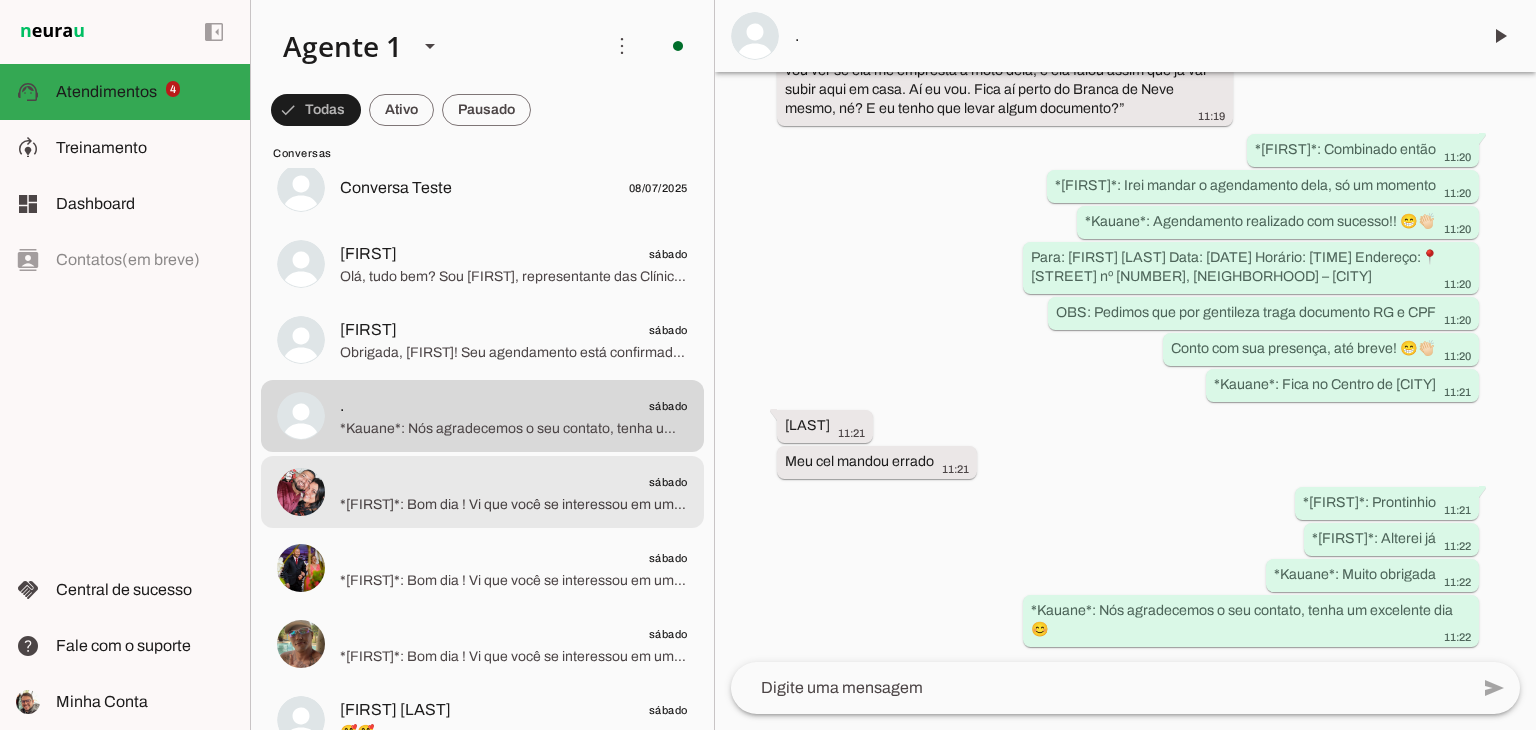 click on "sábado" 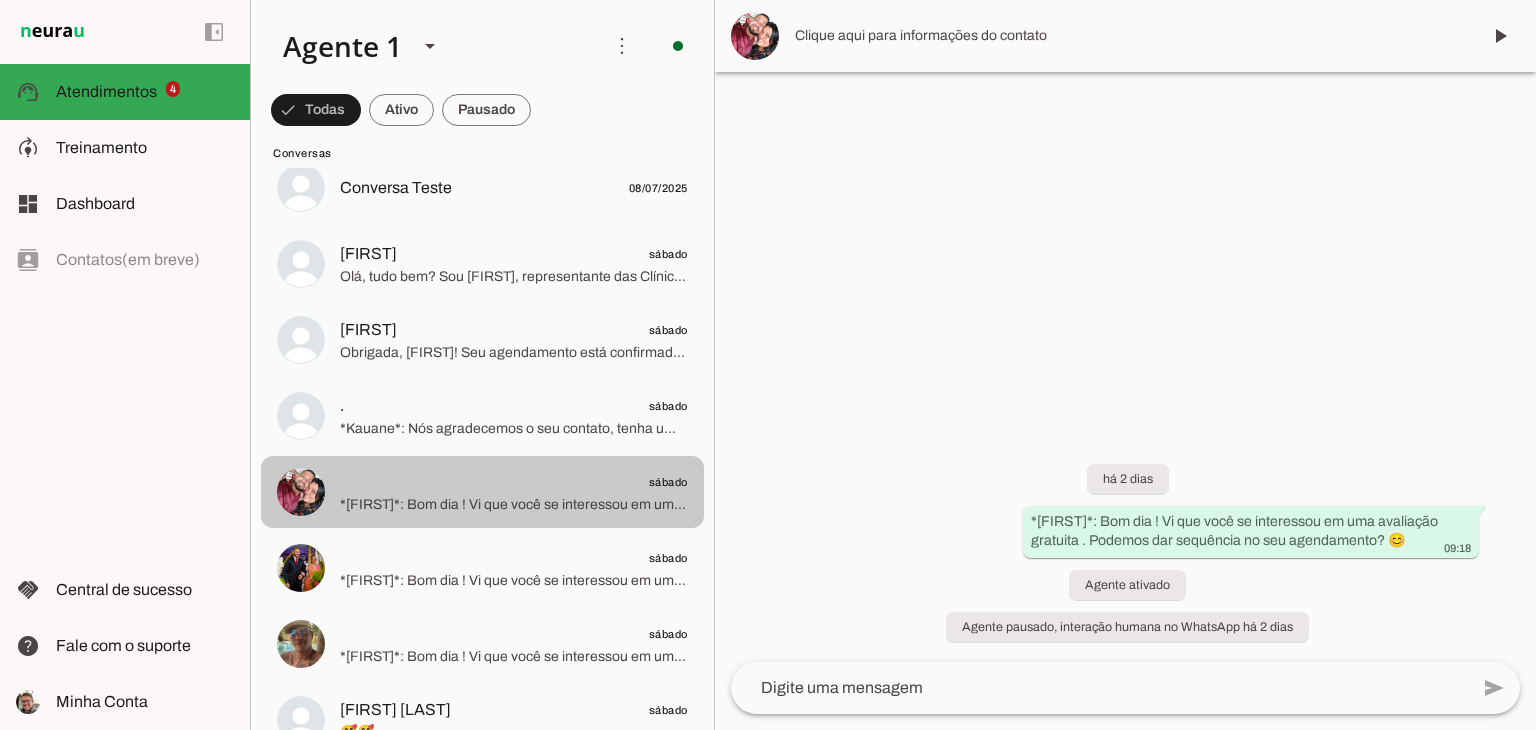 scroll, scrollTop: 0, scrollLeft: 0, axis: both 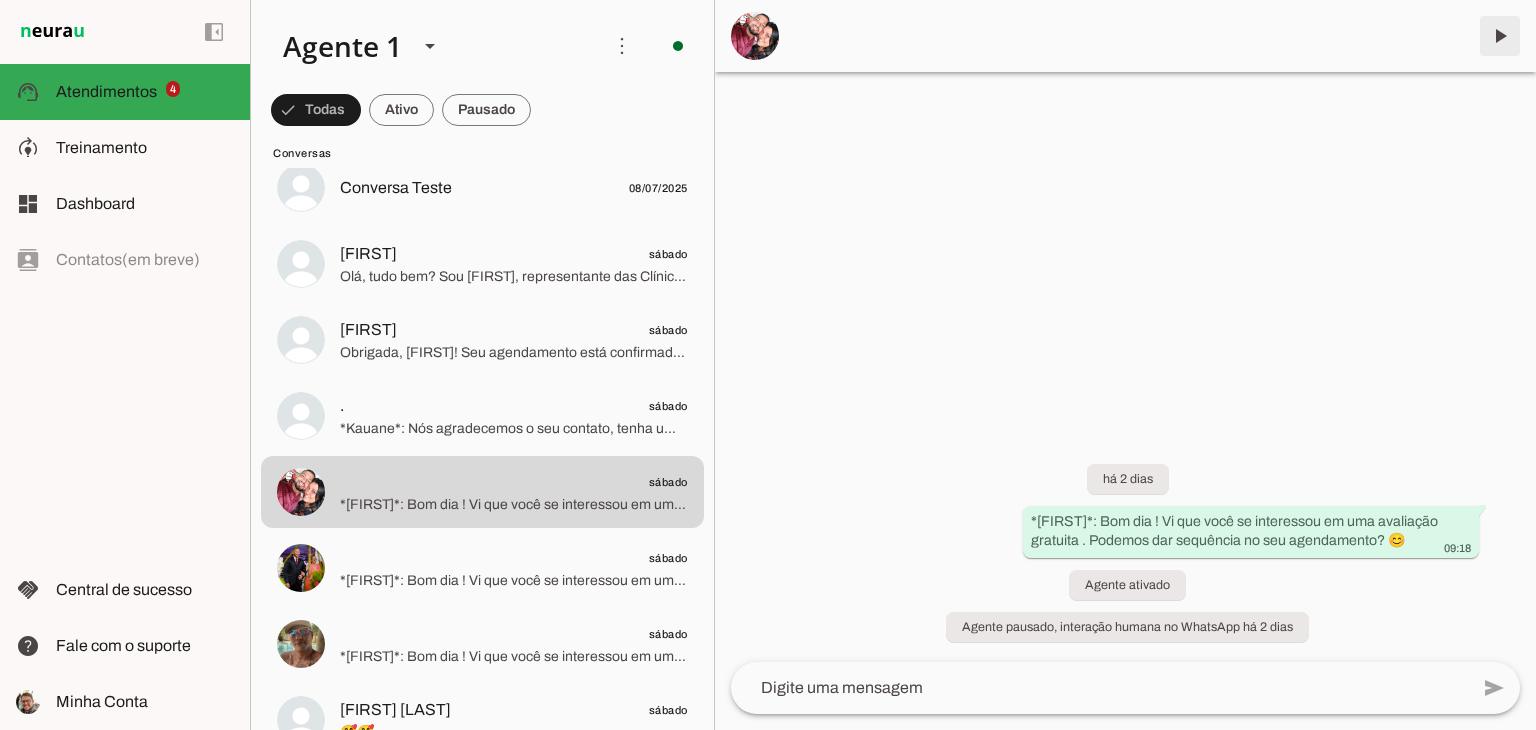 click at bounding box center (1500, 36) 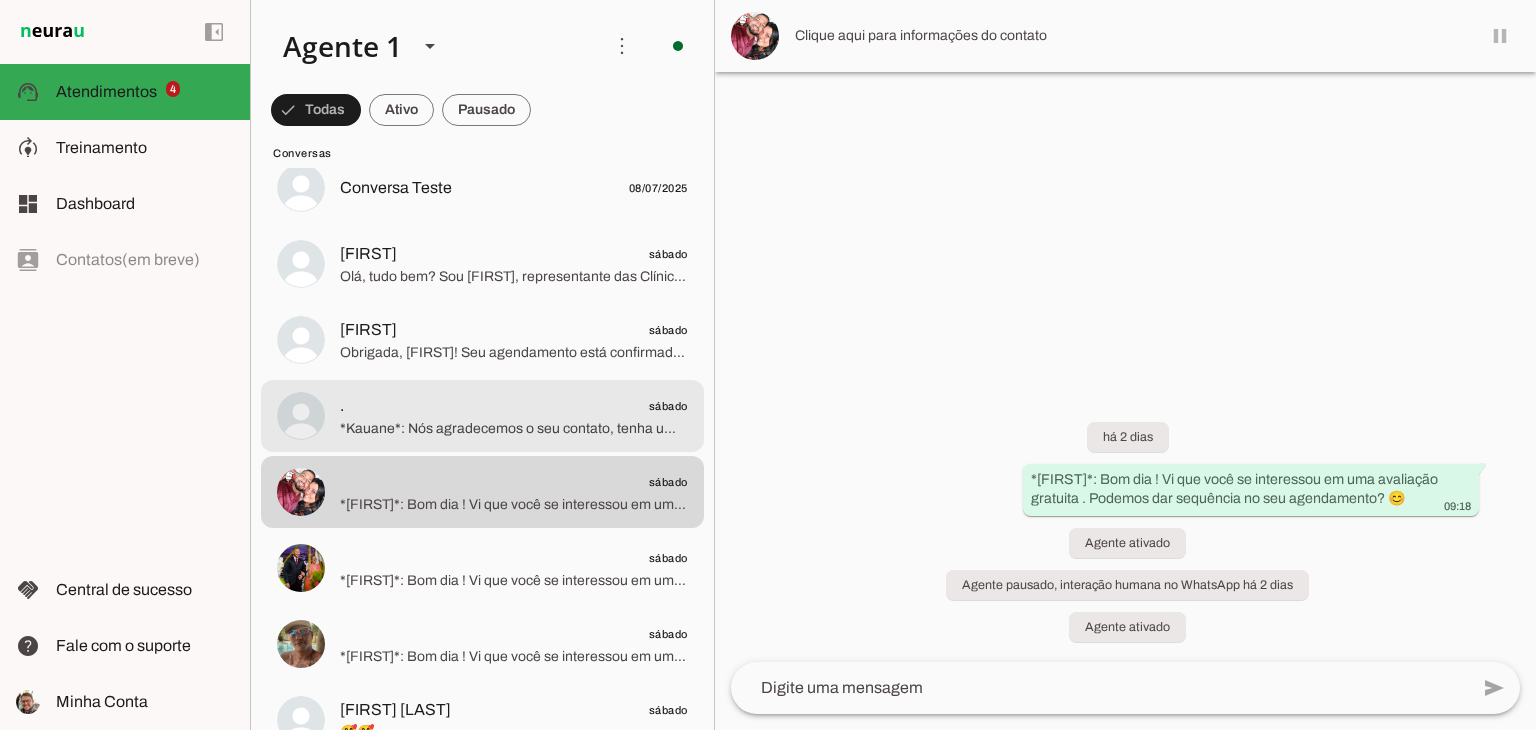 click on "*Kauane*:
Nós agradecemos o seu contato, tenha um excelente dia 😊" 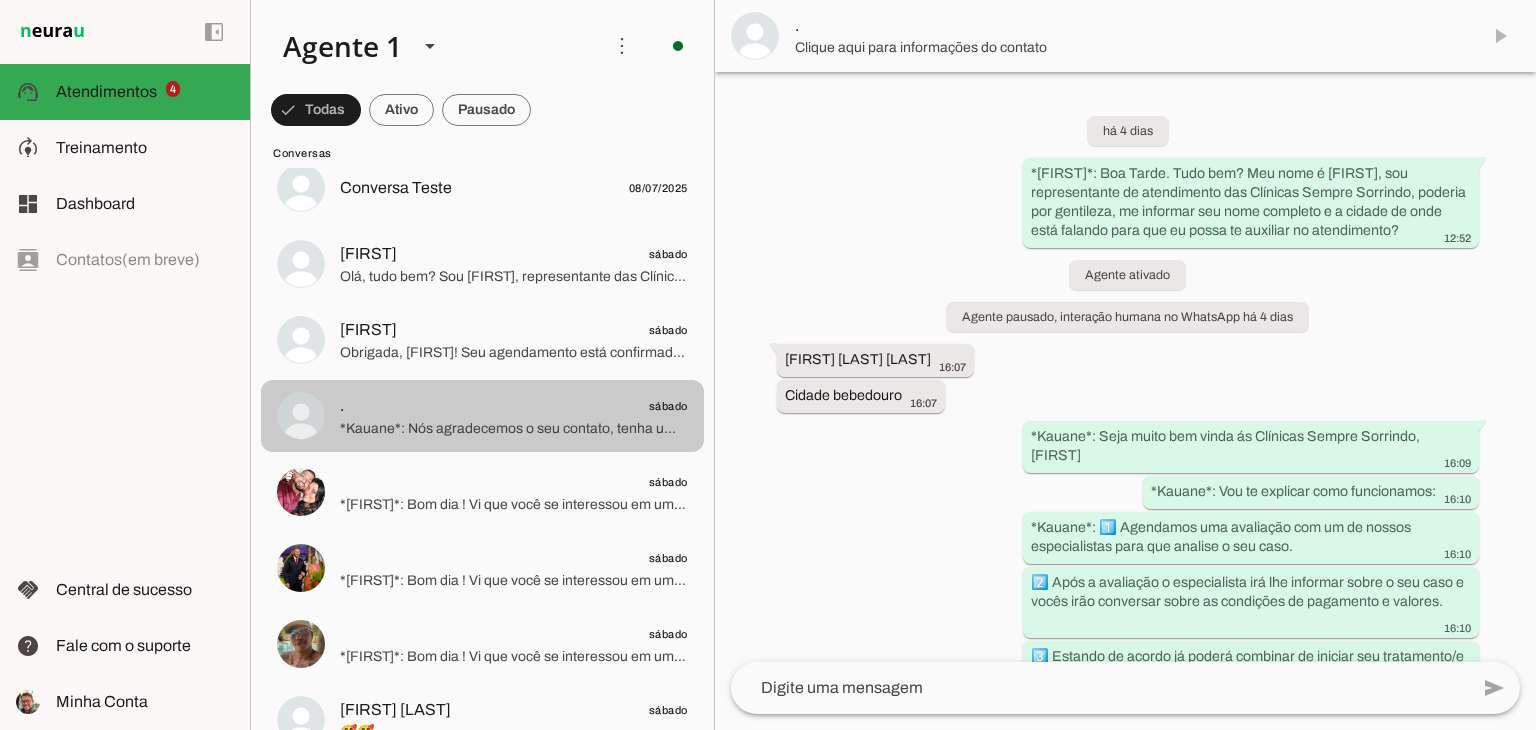 scroll, scrollTop: 2180, scrollLeft: 0, axis: vertical 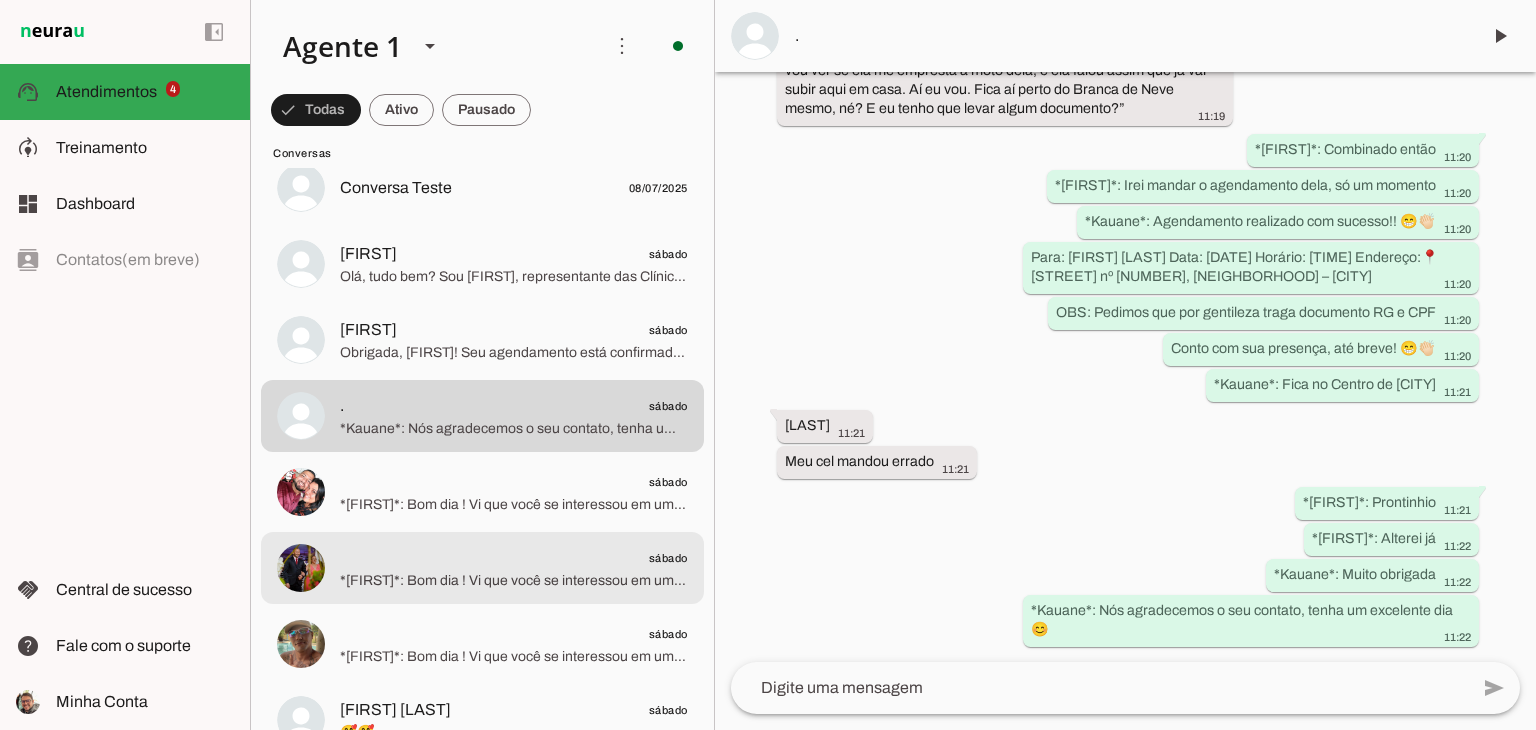 click on "sábado" 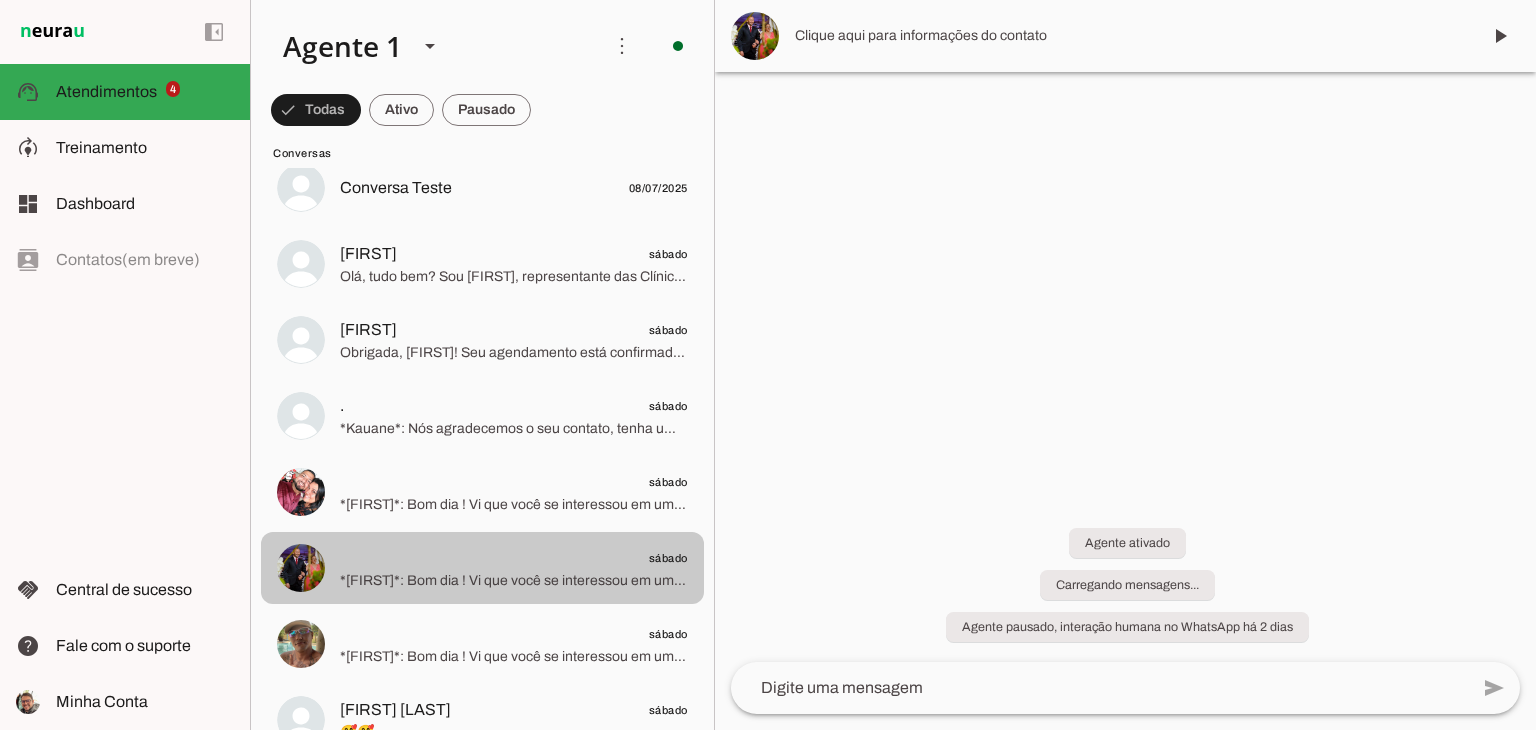 scroll, scrollTop: 0, scrollLeft: 0, axis: both 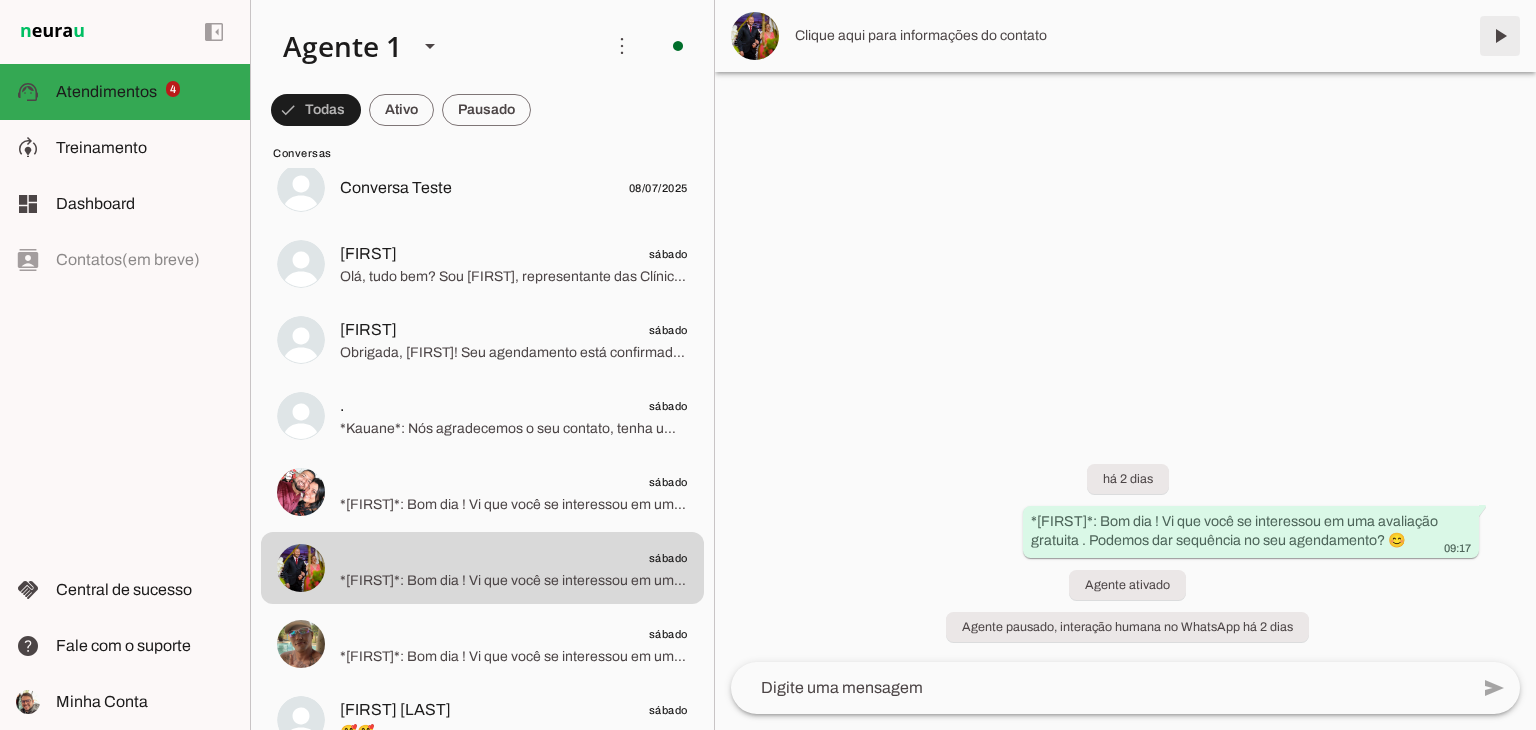 click at bounding box center (1500, 36) 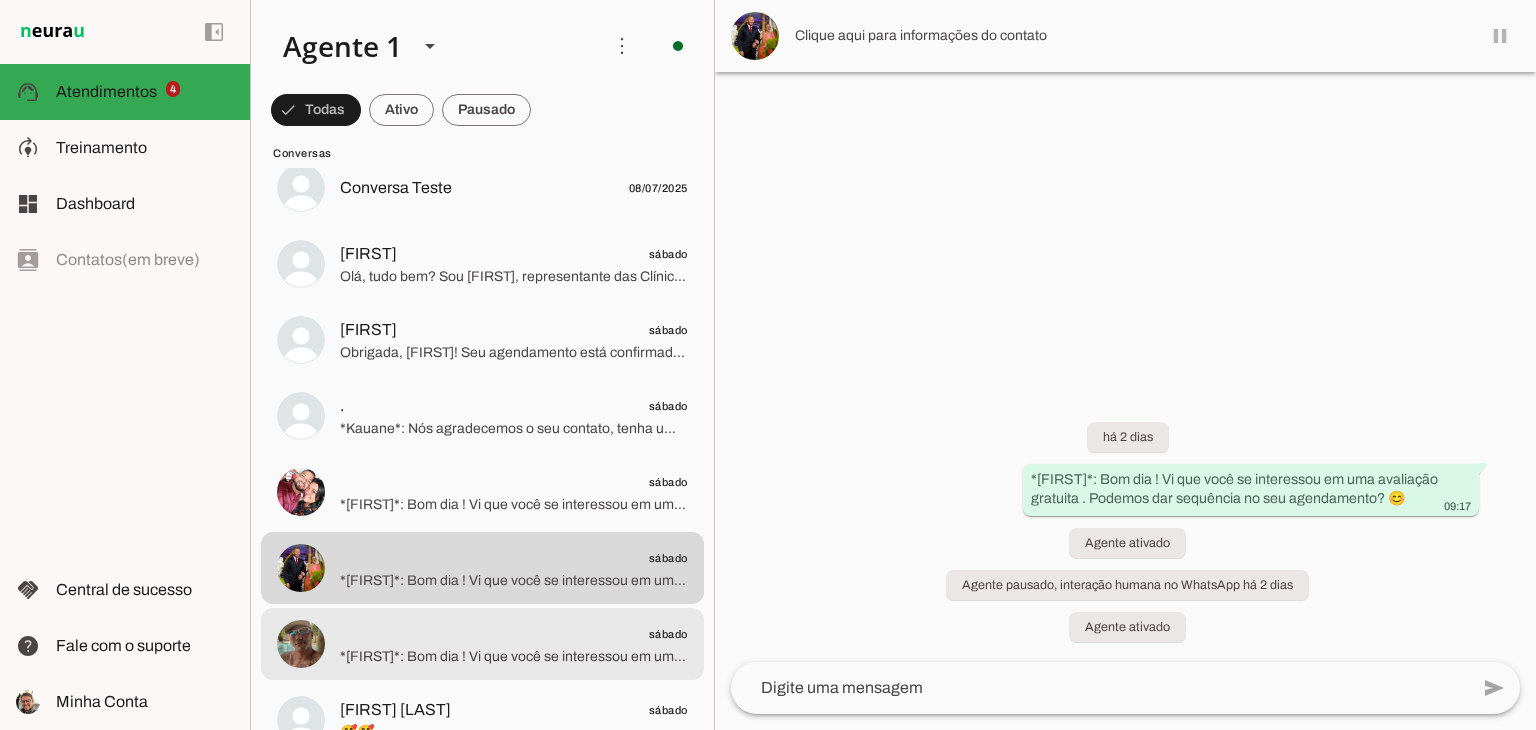 click on "sábado" 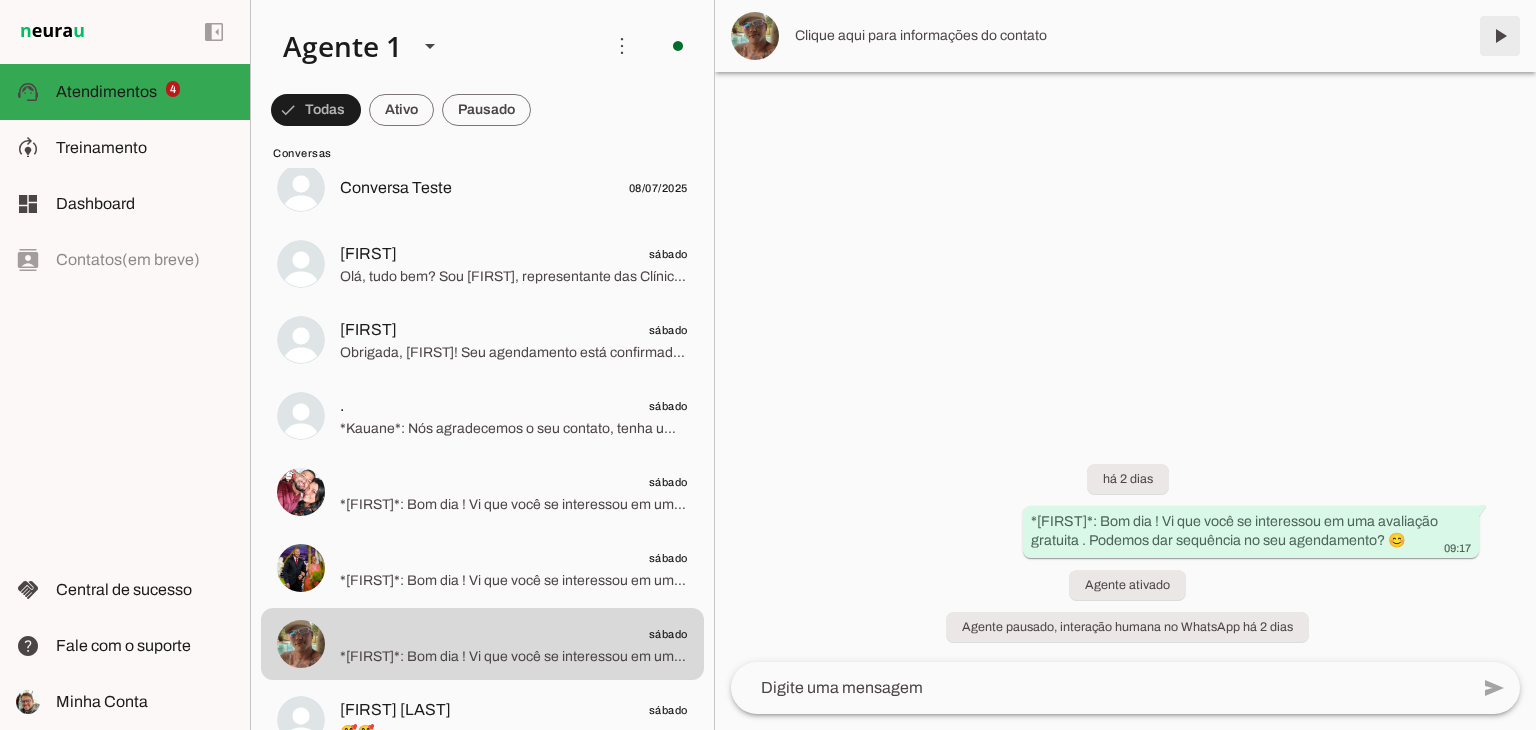 click at bounding box center (1500, 36) 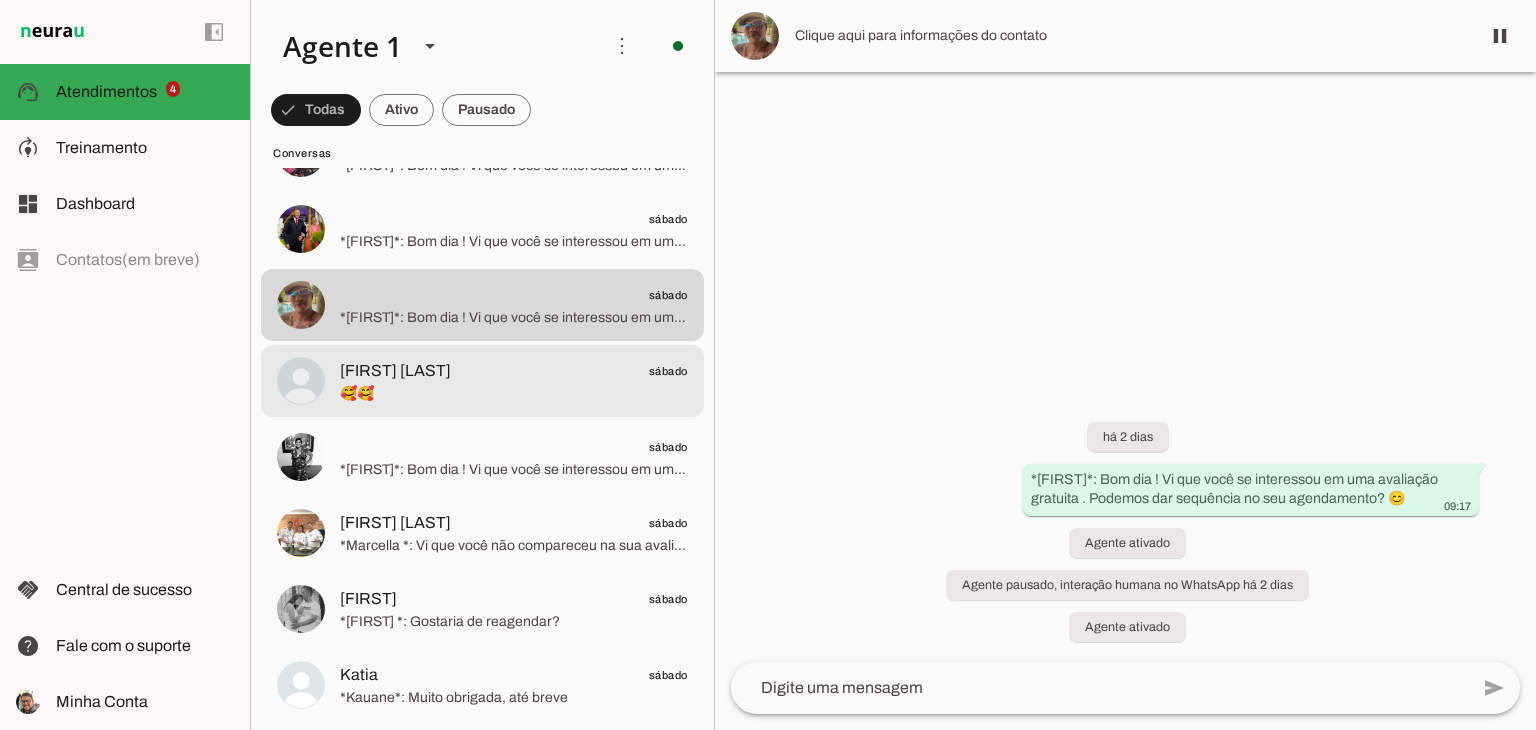 scroll, scrollTop: 800, scrollLeft: 0, axis: vertical 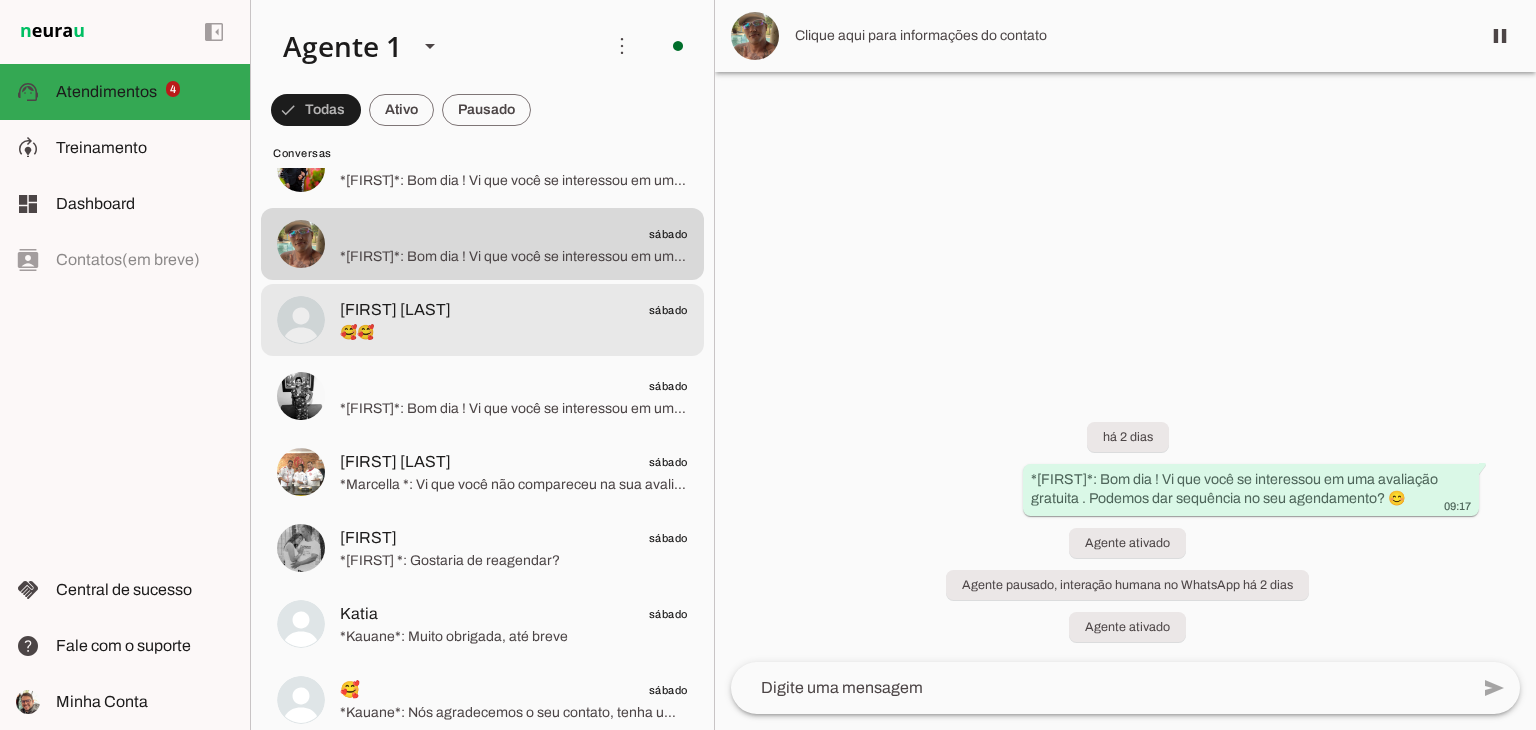 click on "🥰🥰" 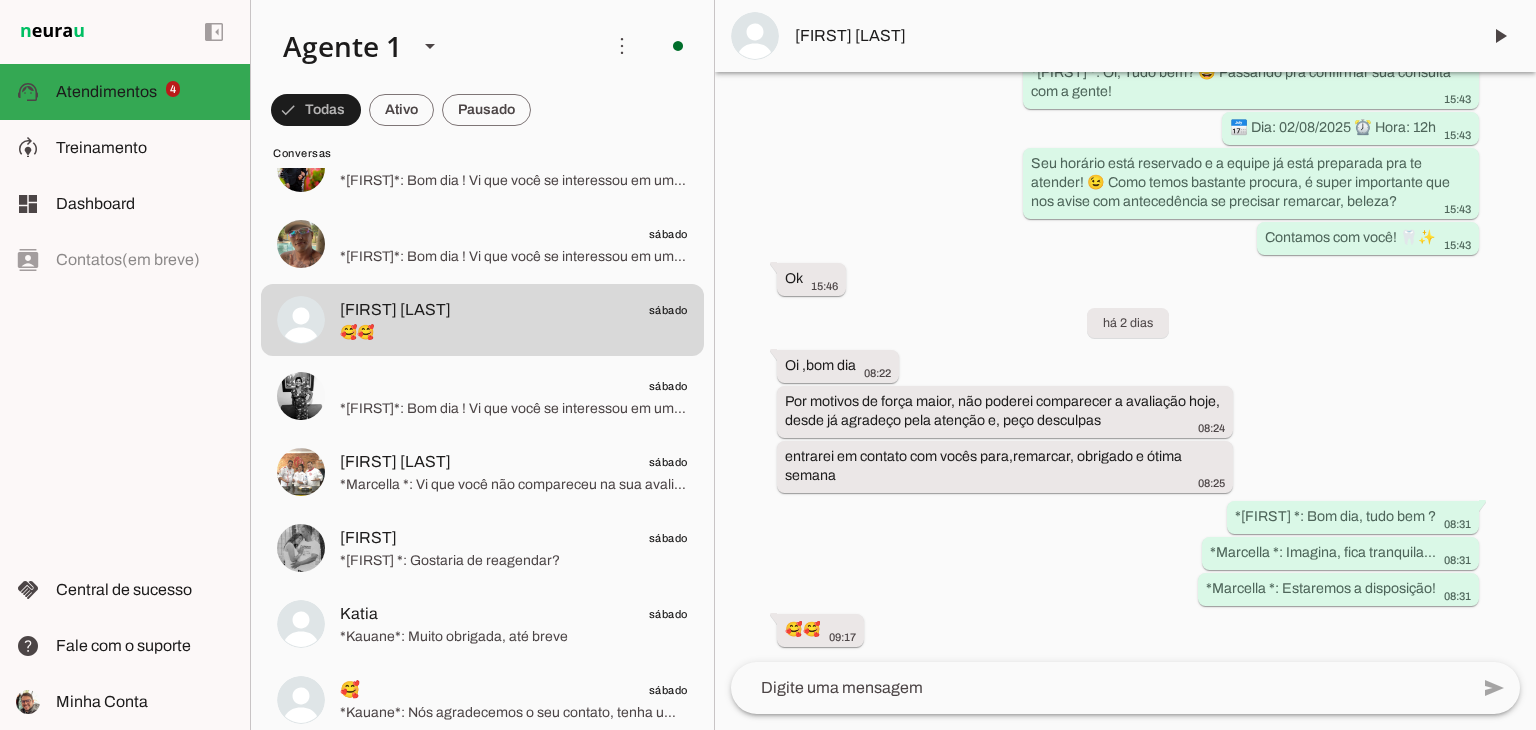 scroll, scrollTop: 3129, scrollLeft: 0, axis: vertical 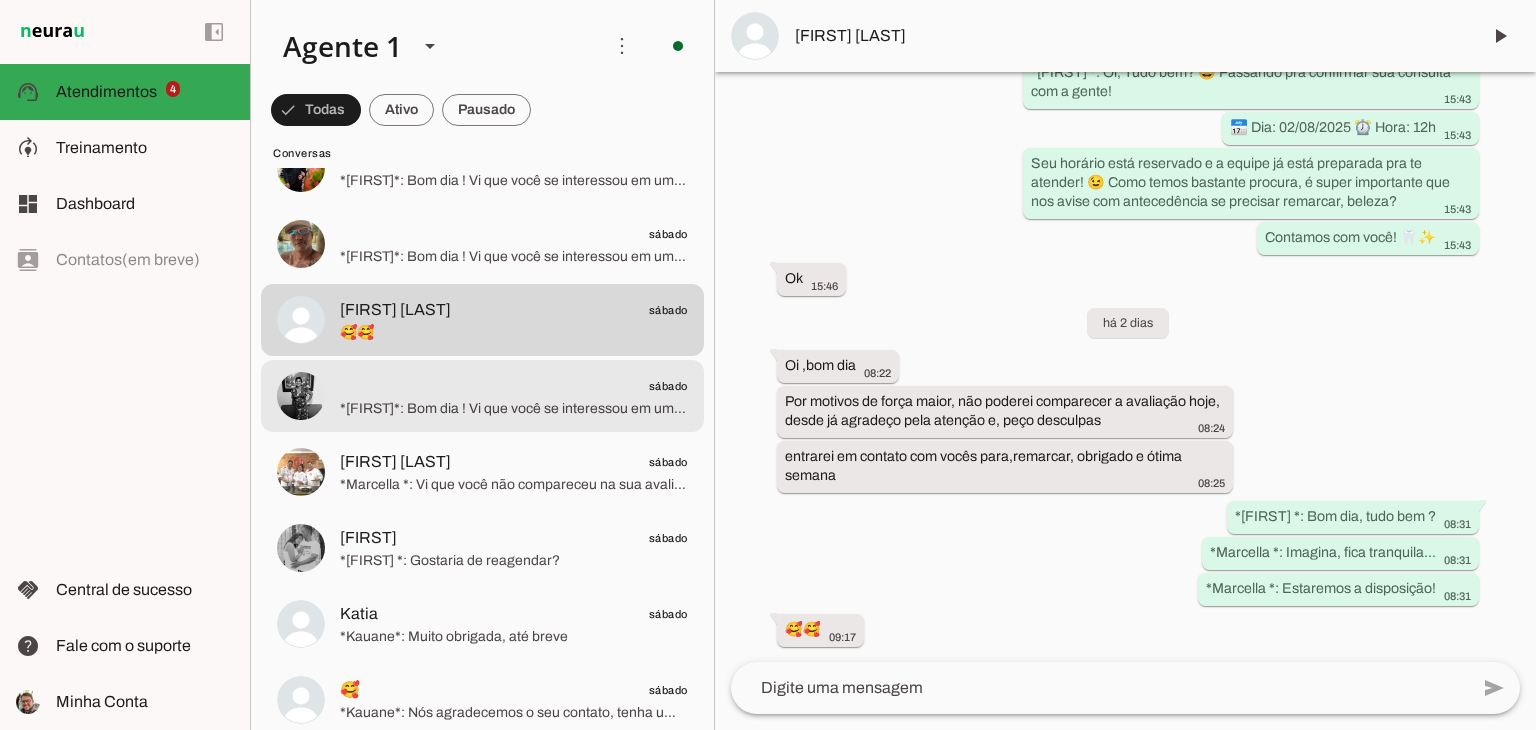 click at bounding box center (514, -552) 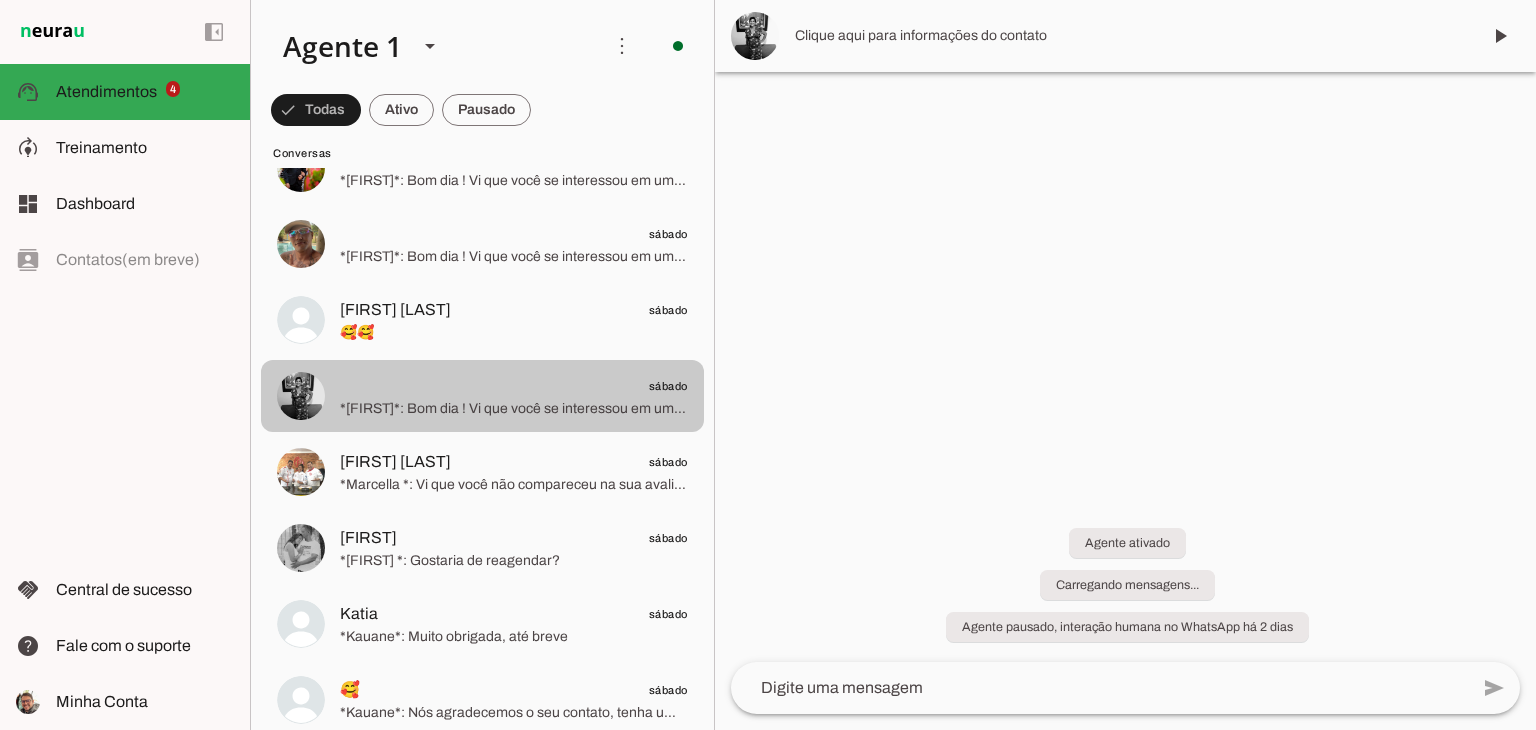 scroll, scrollTop: 0, scrollLeft: 0, axis: both 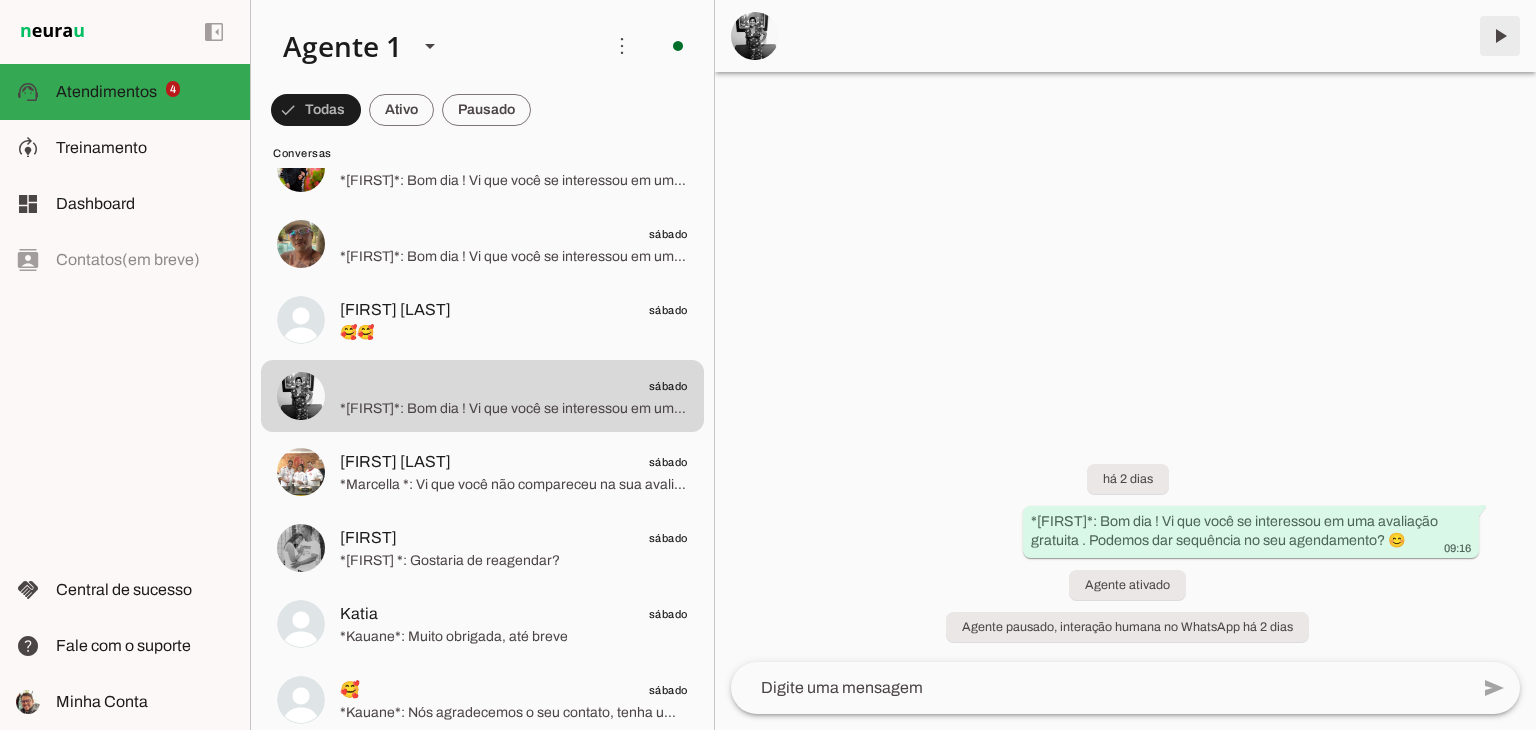 click at bounding box center [1500, 36] 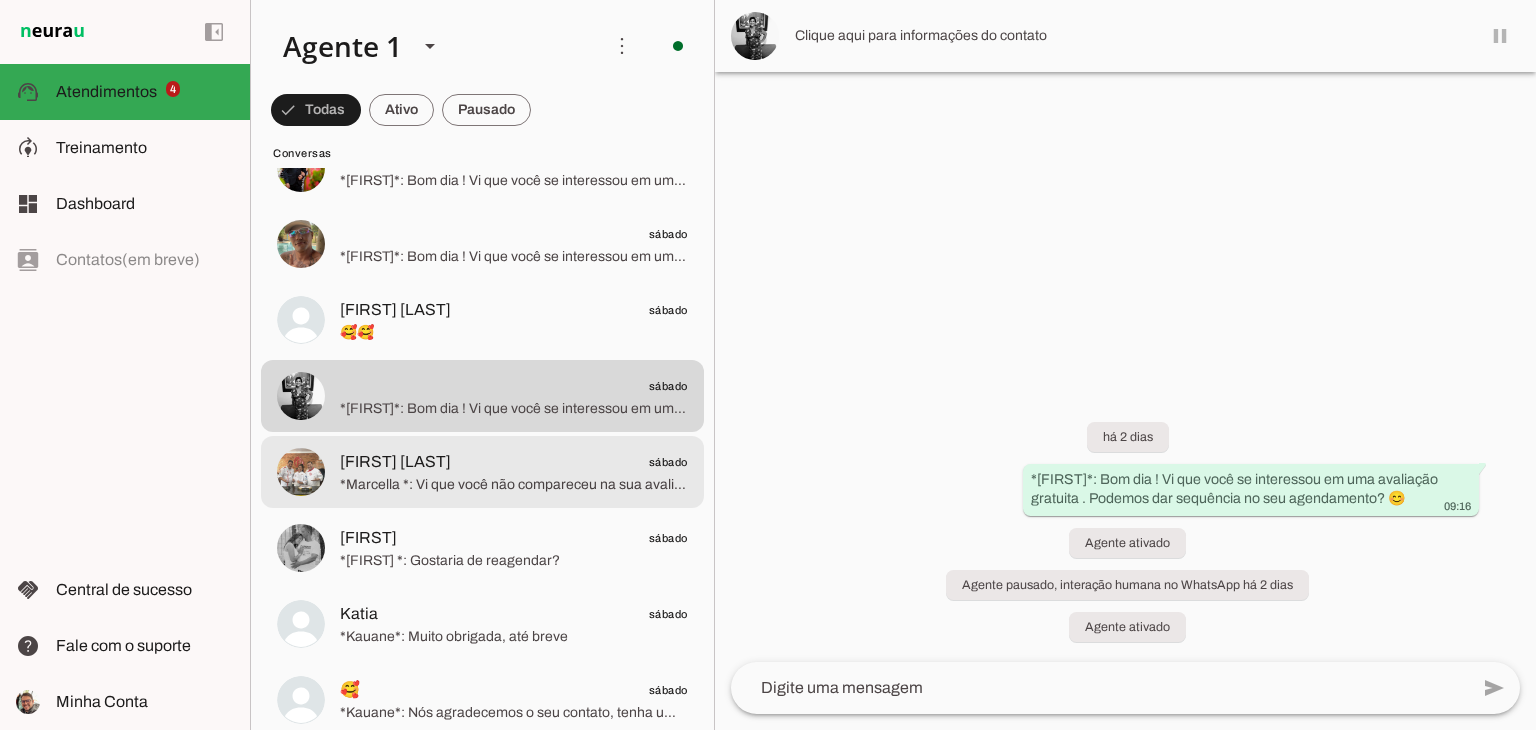 click on "[FIRST] [LAST]" 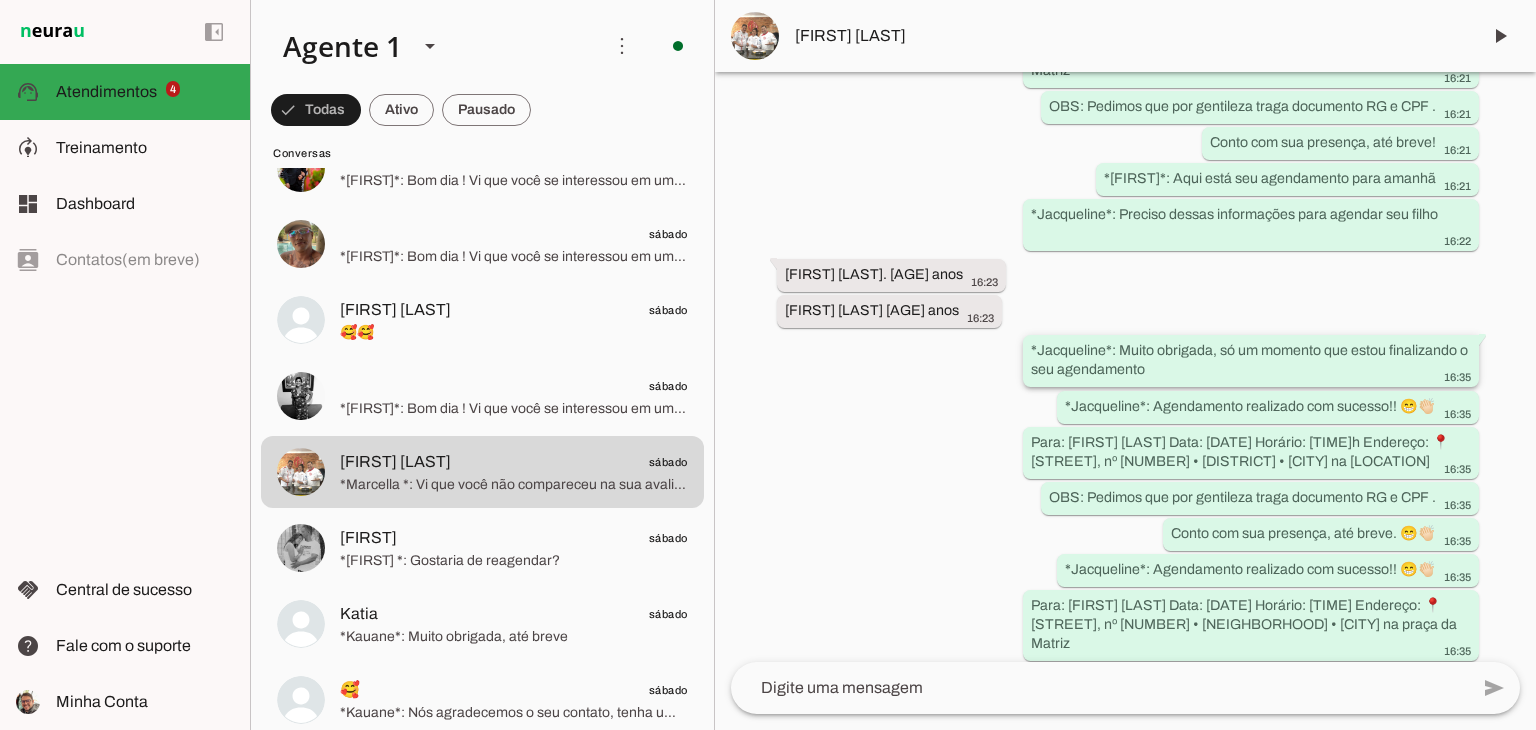 scroll, scrollTop: 2079, scrollLeft: 0, axis: vertical 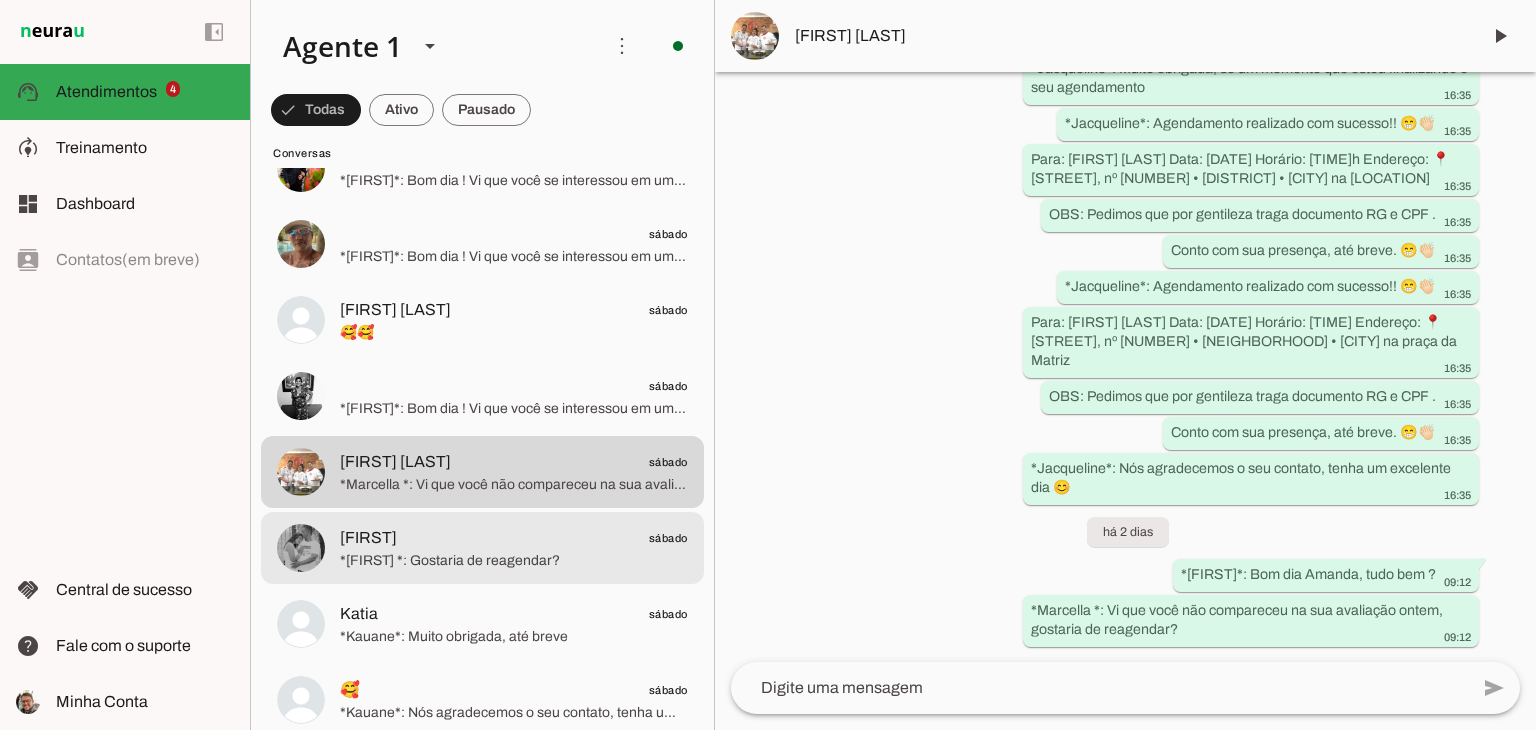 click on "[FIRST]
sábado" 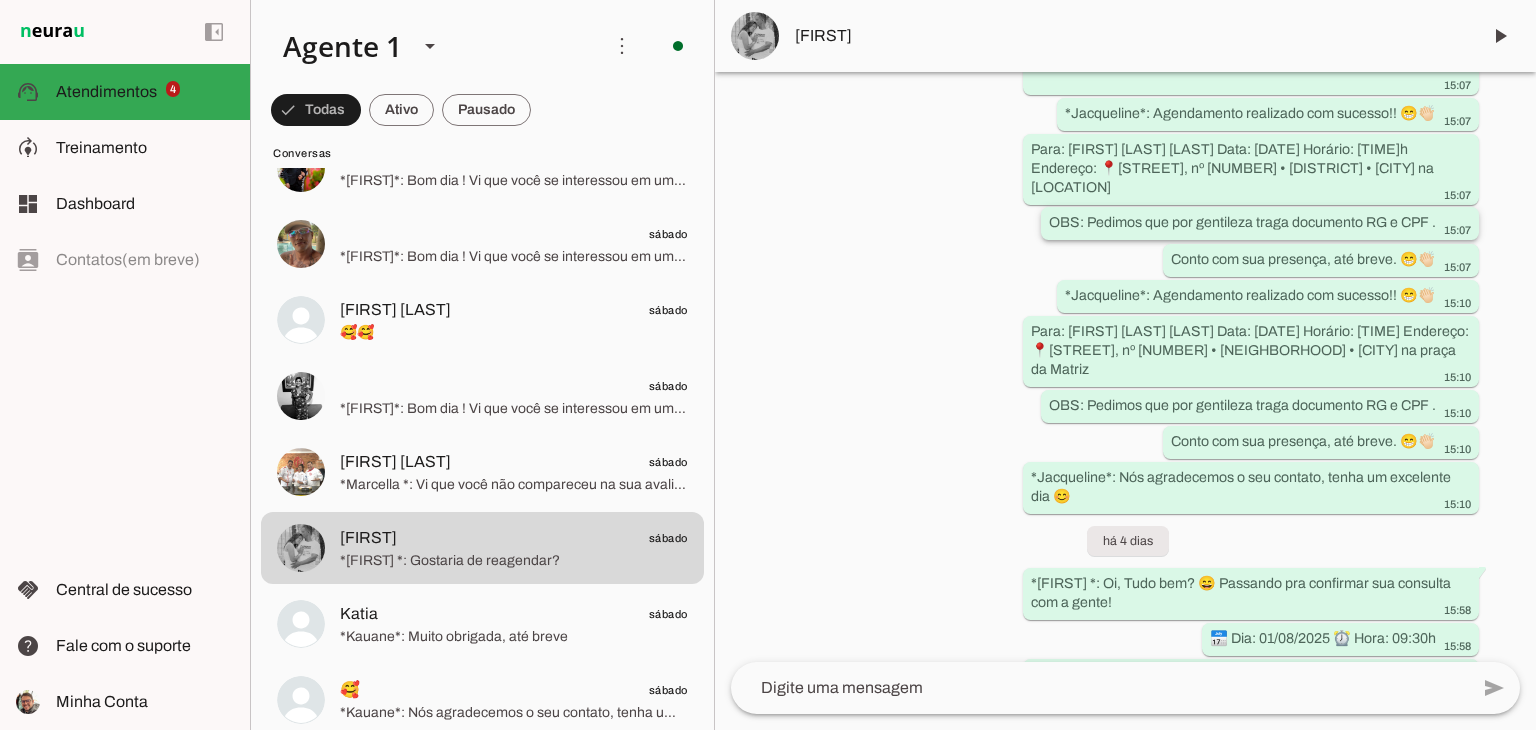 scroll, scrollTop: 2262, scrollLeft: 0, axis: vertical 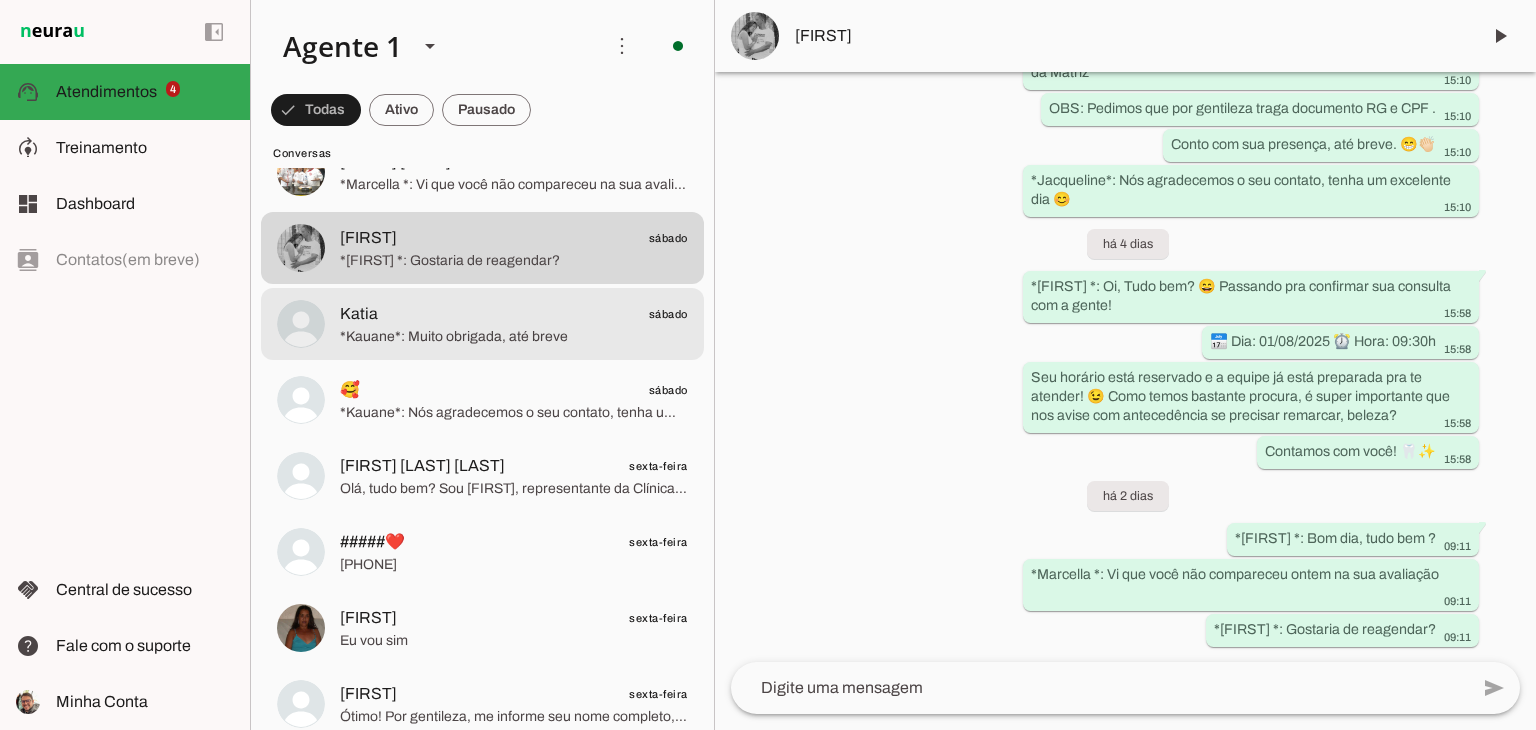 click on "*Kauane*:
Muito obrigada, até breve" 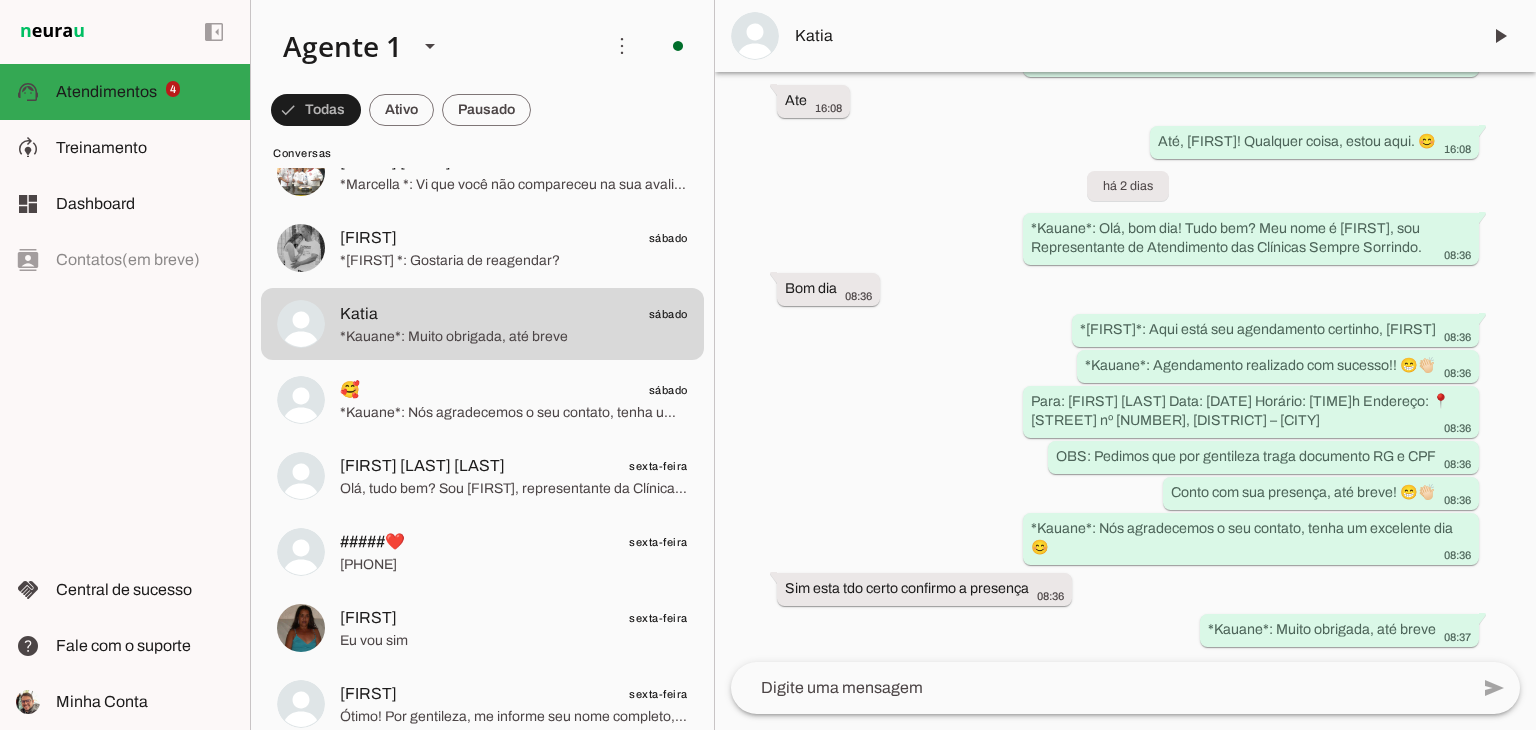 scroll, scrollTop: 2165, scrollLeft: 0, axis: vertical 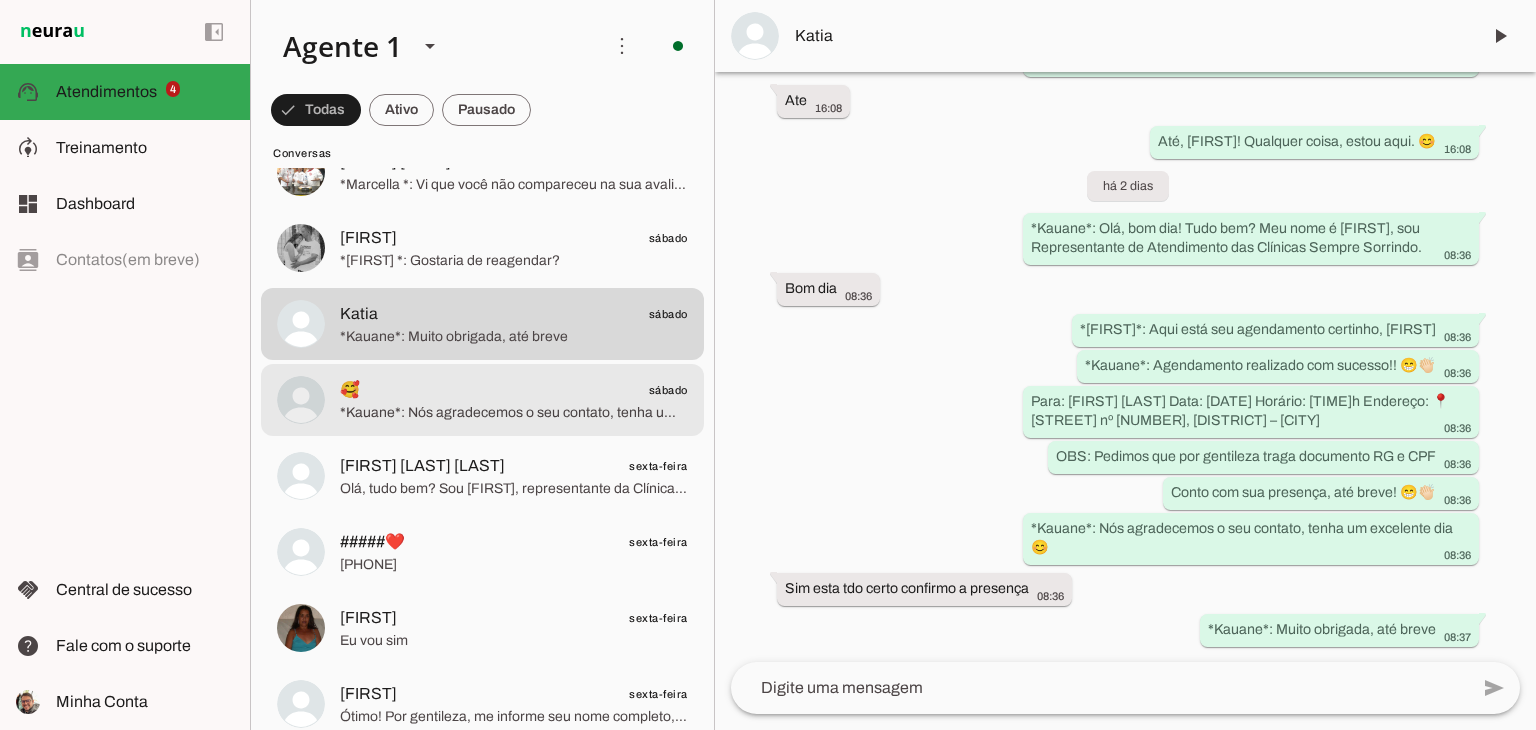 click on "*Kauane*:
Nós agradecemos o seu contato, tenha um excelente dia😊" 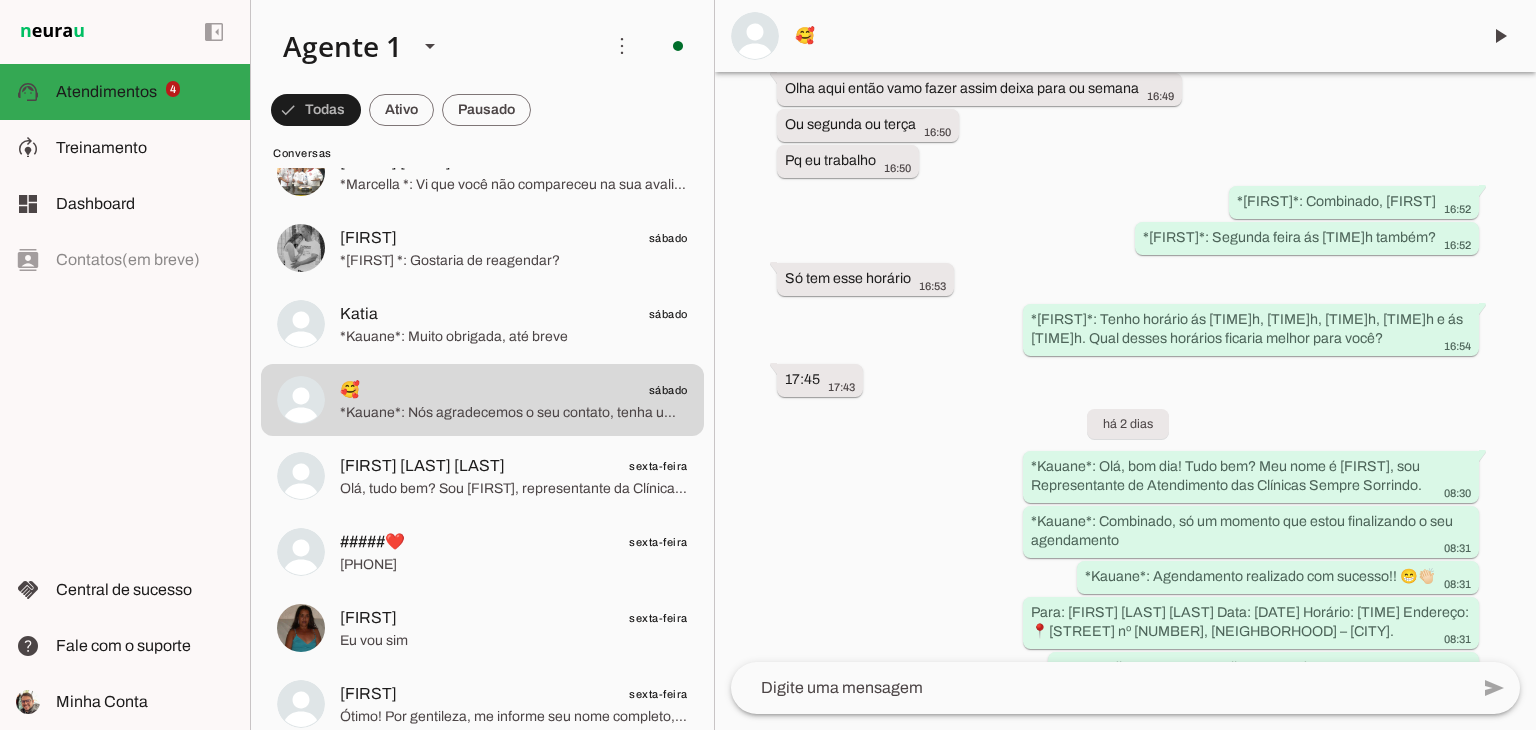 scroll, scrollTop: 1989, scrollLeft: 0, axis: vertical 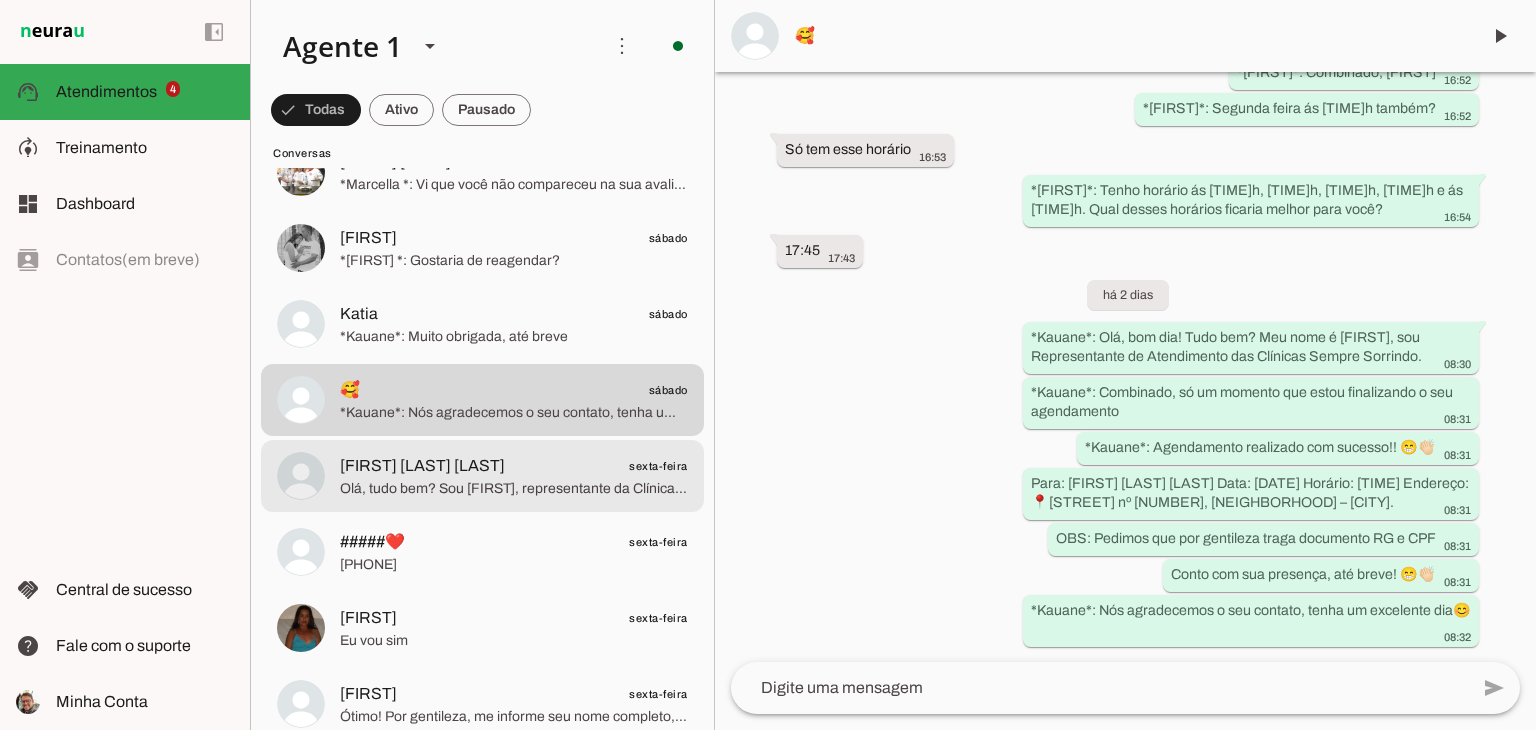 click on "[FIRST] [LAST]
sexta-feira" 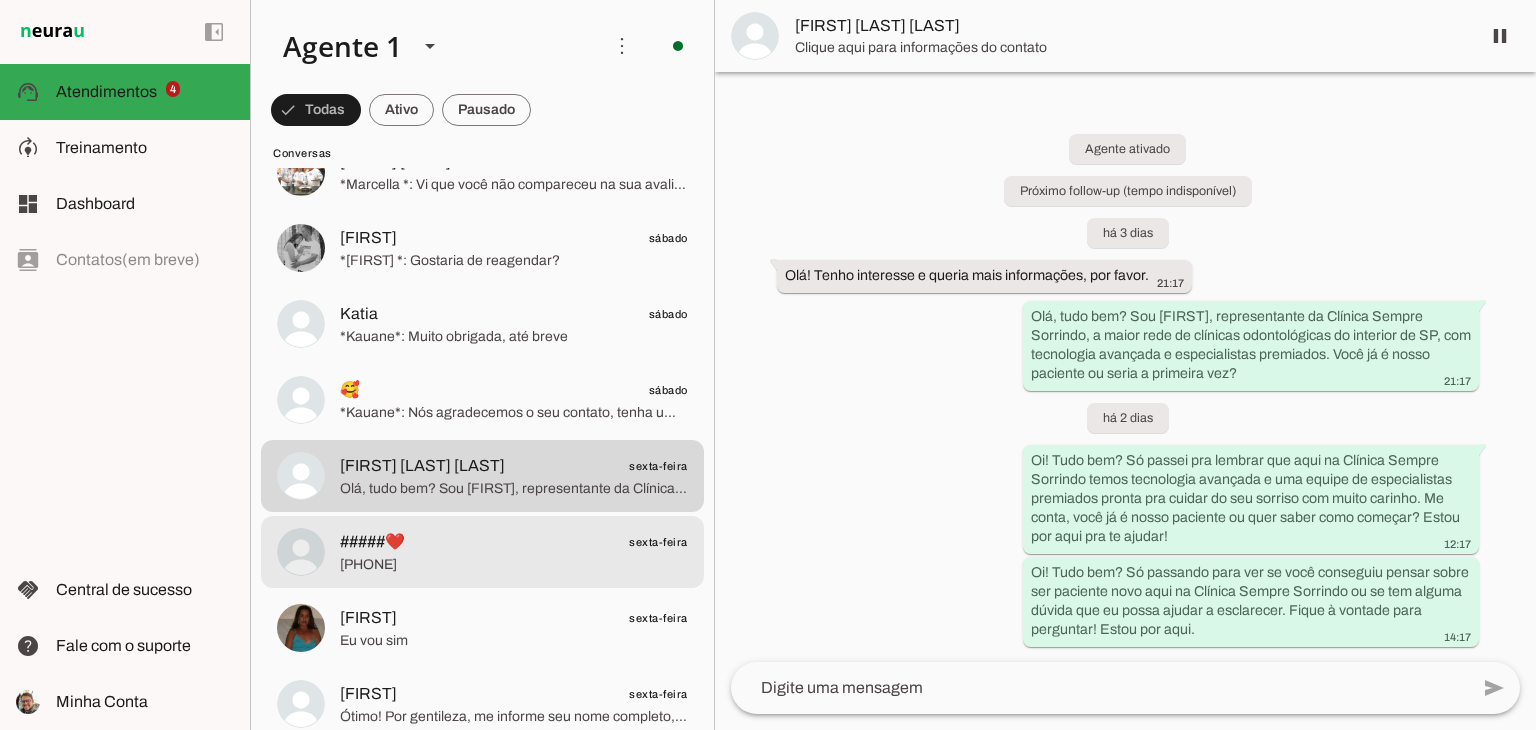click on "[PHONE]" 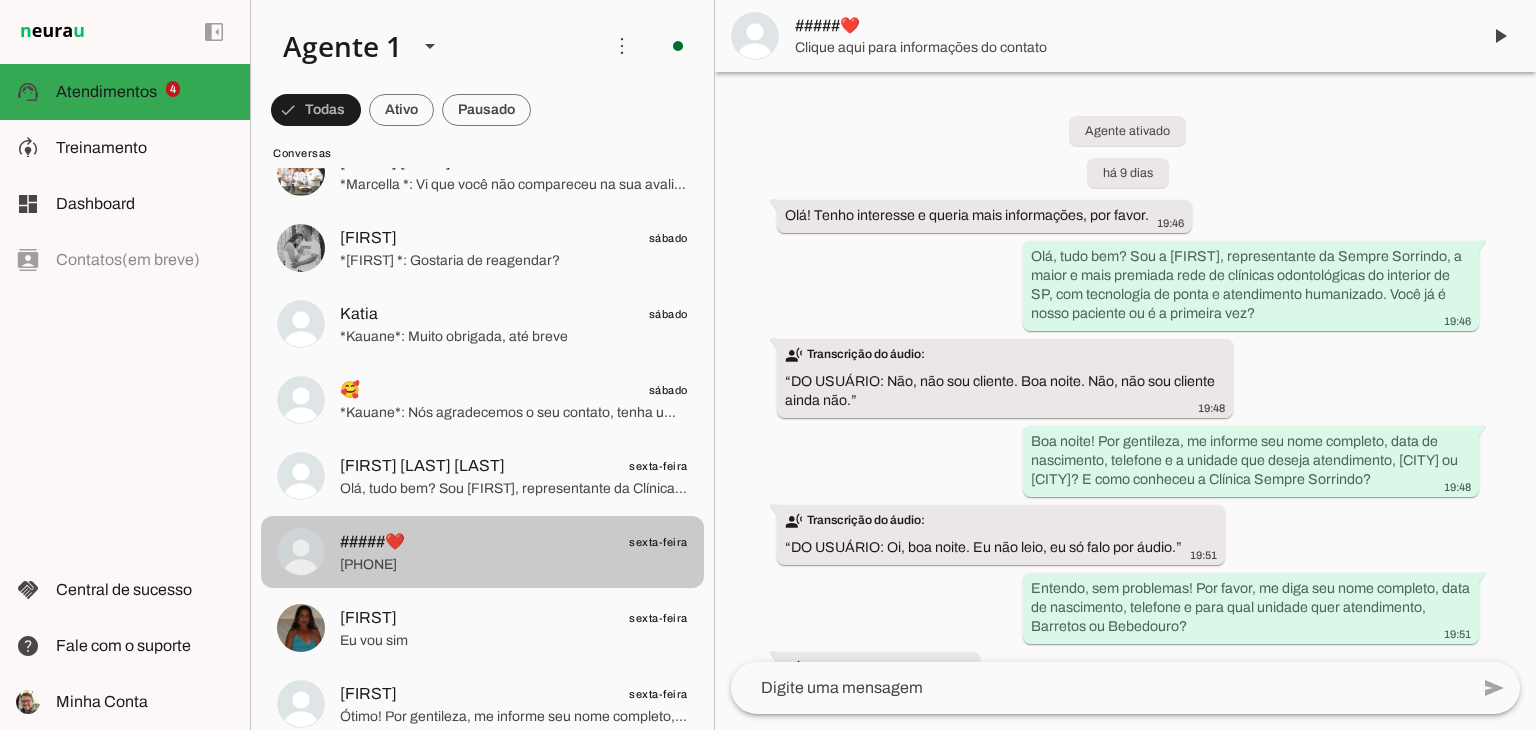scroll, scrollTop: 3773, scrollLeft: 0, axis: vertical 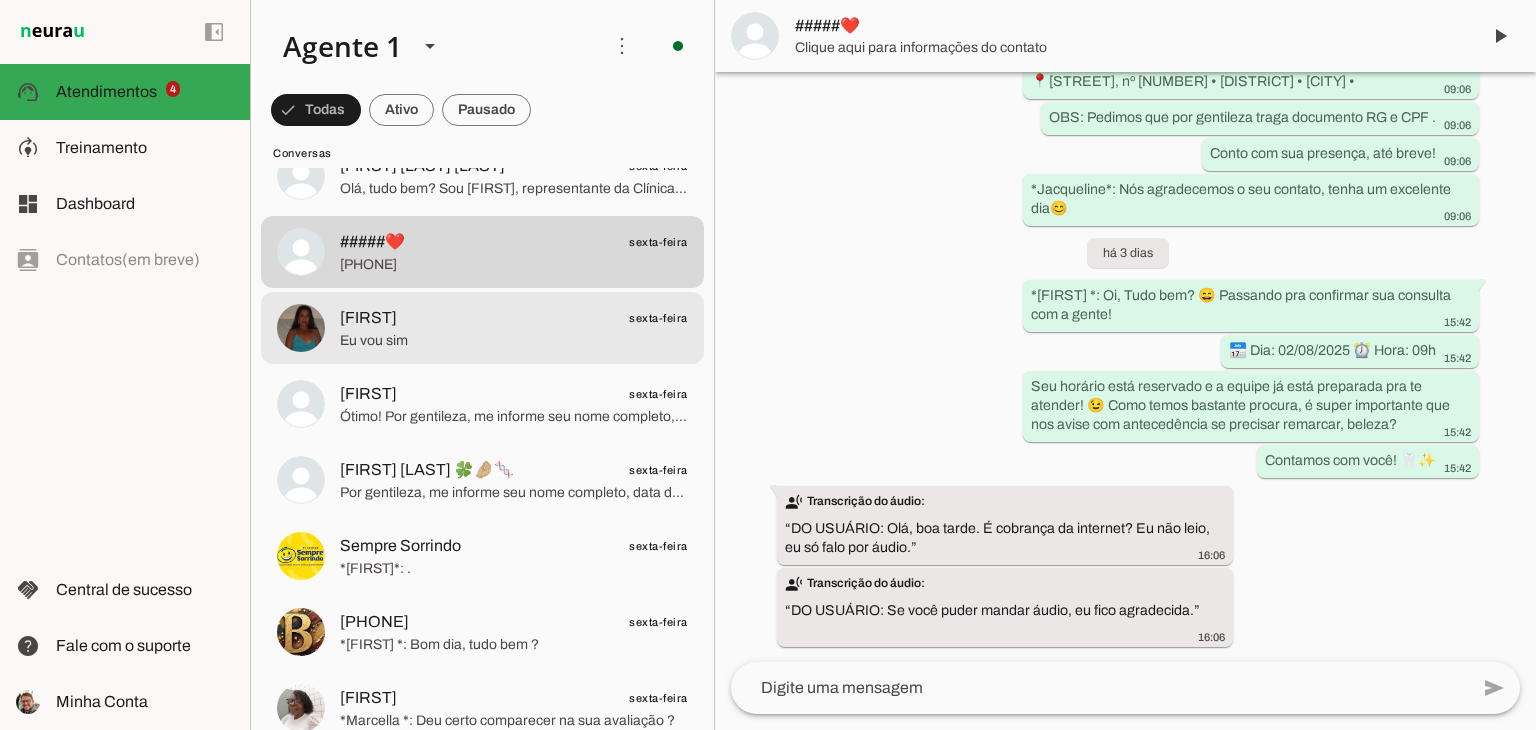 click on "[FIRST]
sexta-feira" 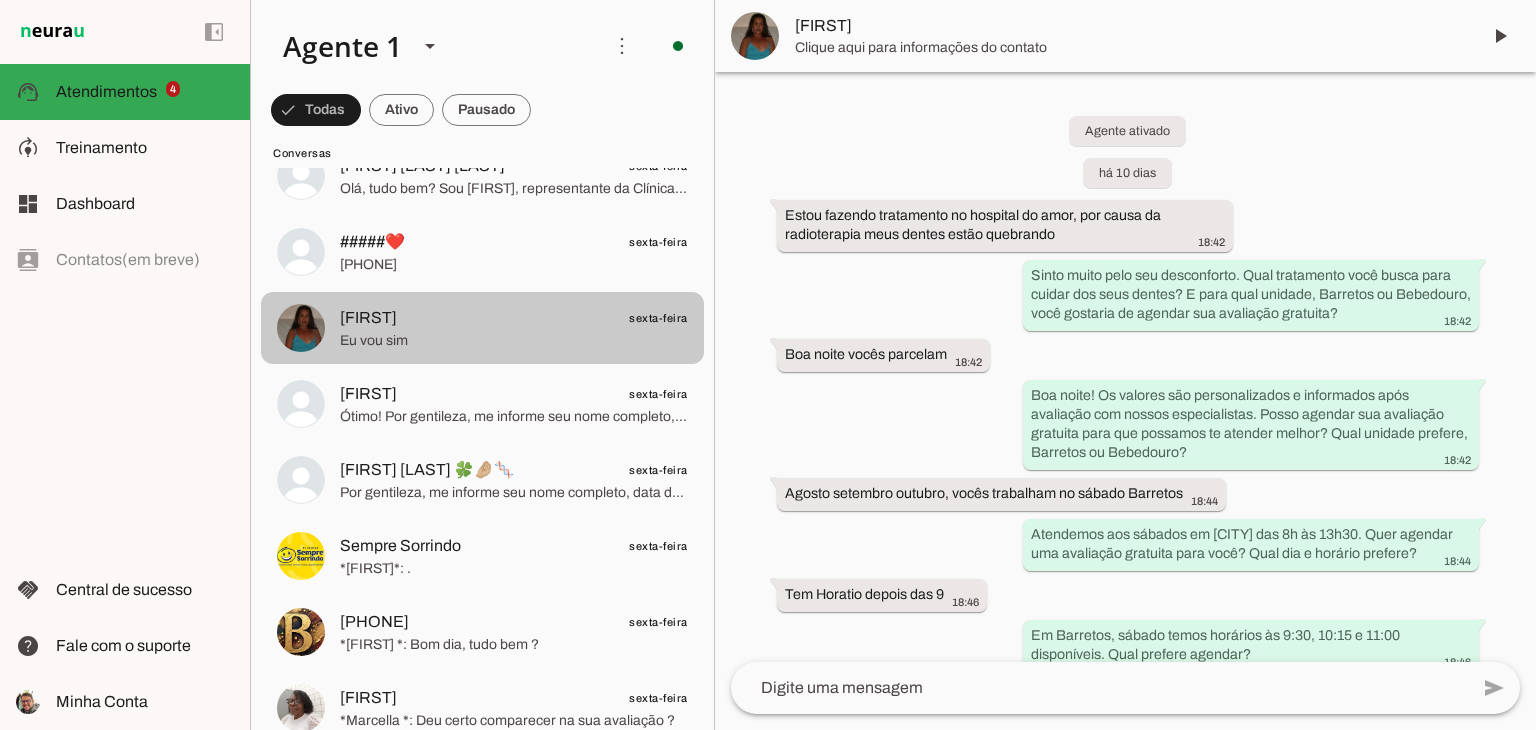 scroll, scrollTop: 2642, scrollLeft: 0, axis: vertical 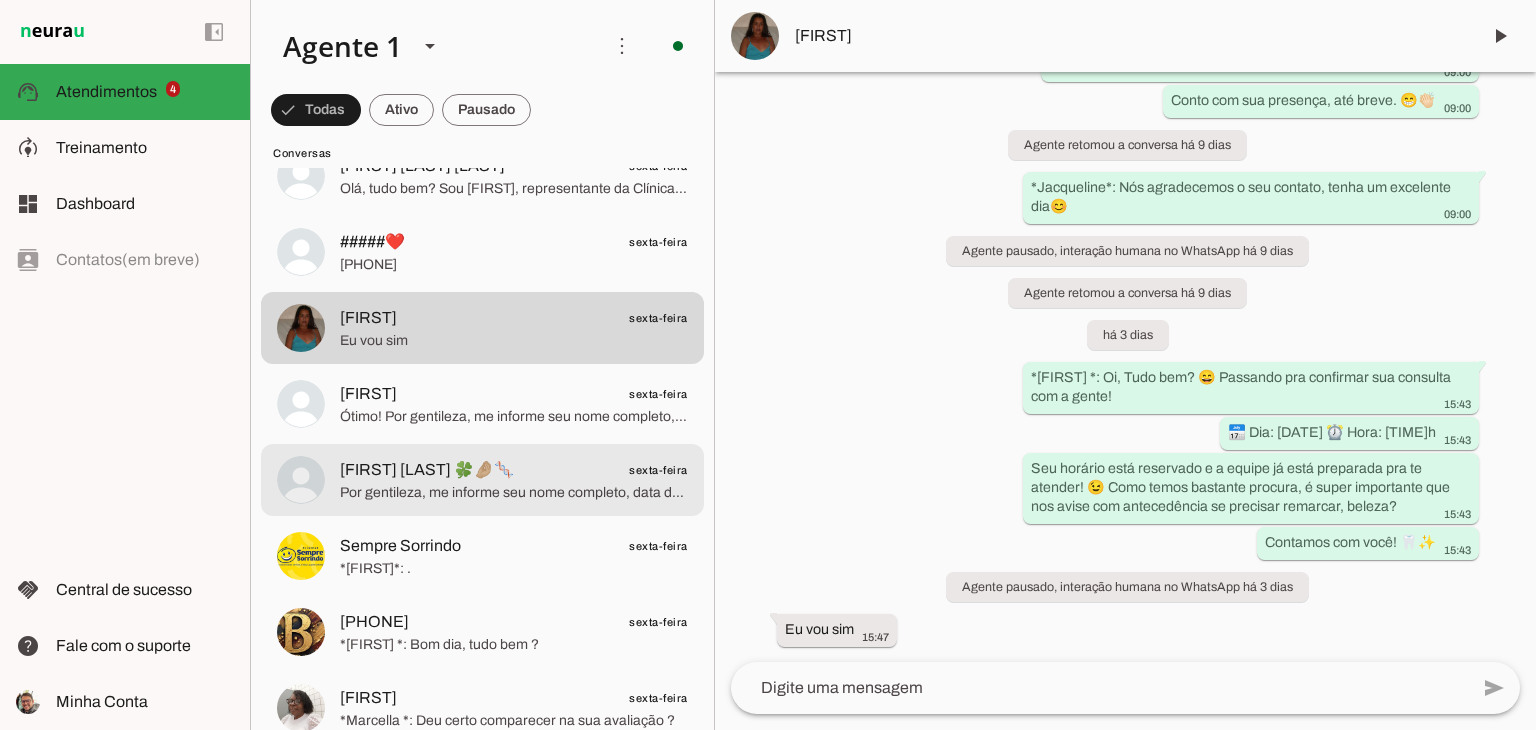 click on "[FIRST] [LAST] 🍀🤌🏼🧬" 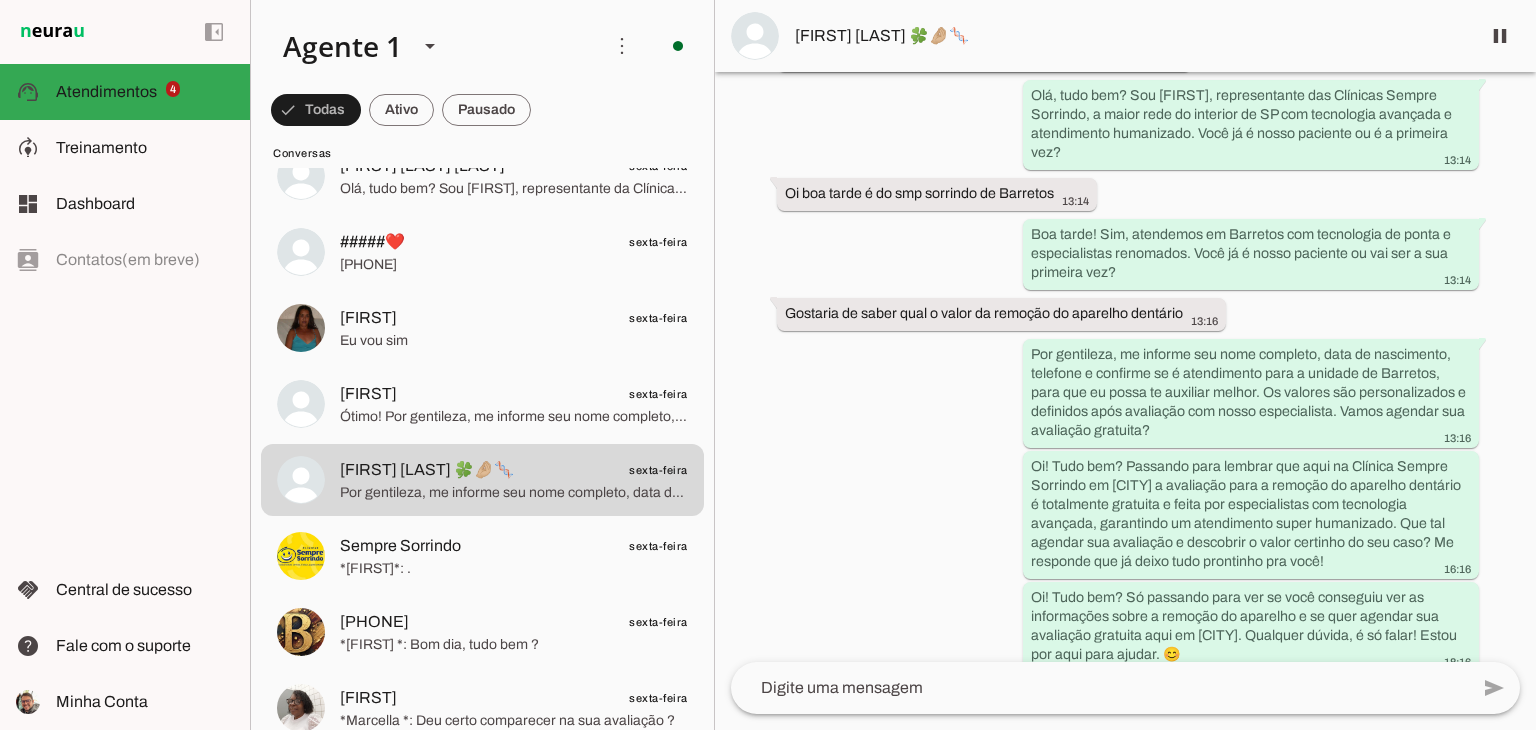 scroll, scrollTop: 228, scrollLeft: 0, axis: vertical 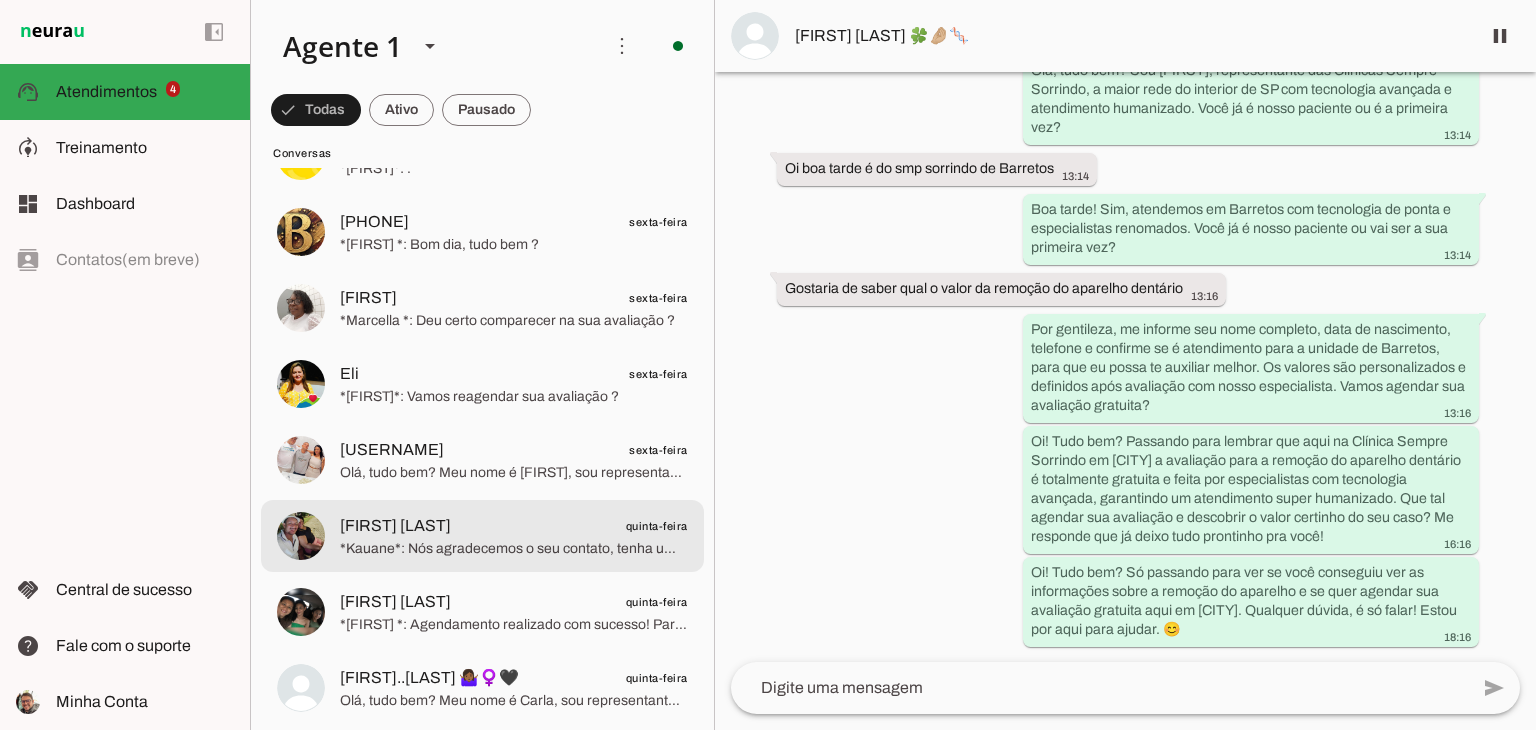 click on "[FIRST] [LAST]
quinta-feira" 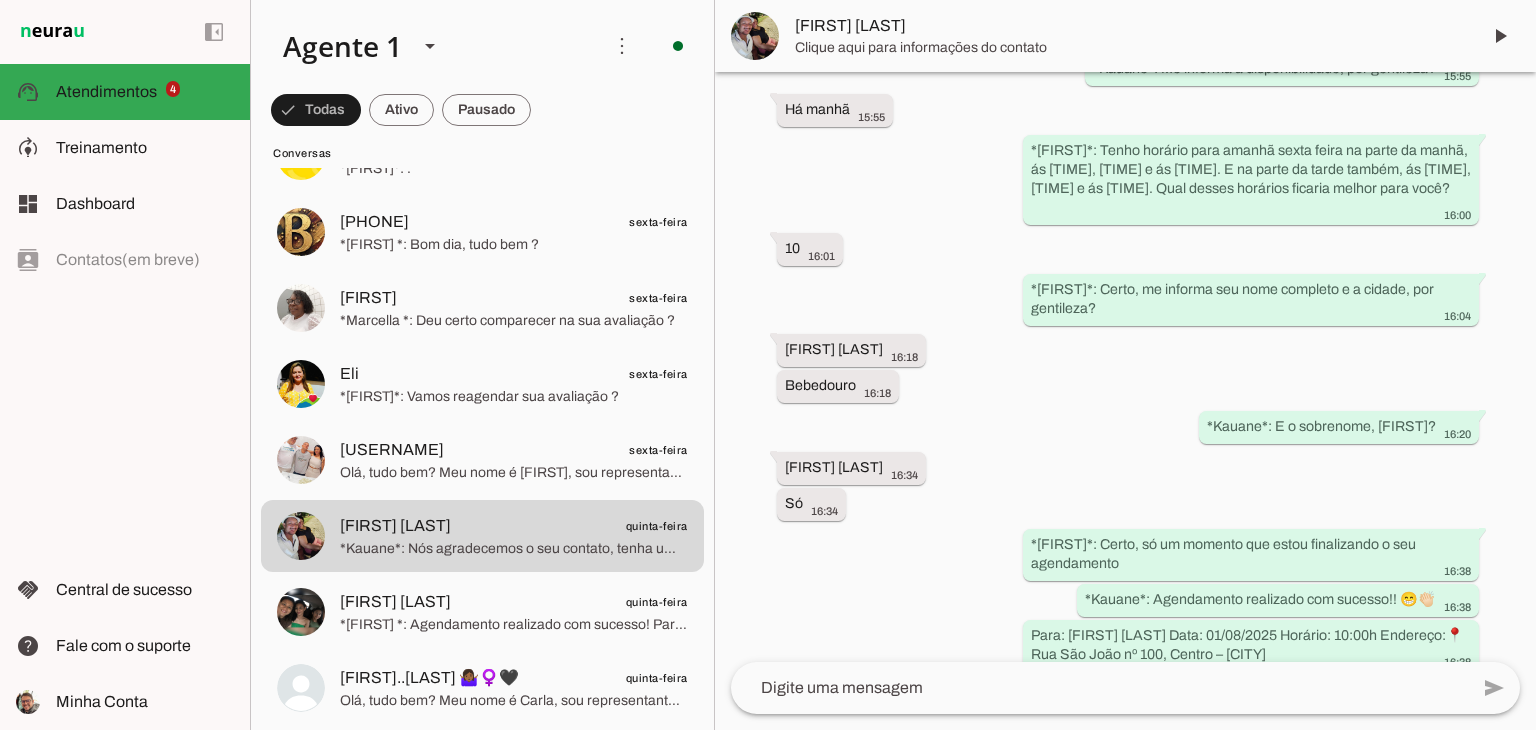 scroll, scrollTop: 1011, scrollLeft: 0, axis: vertical 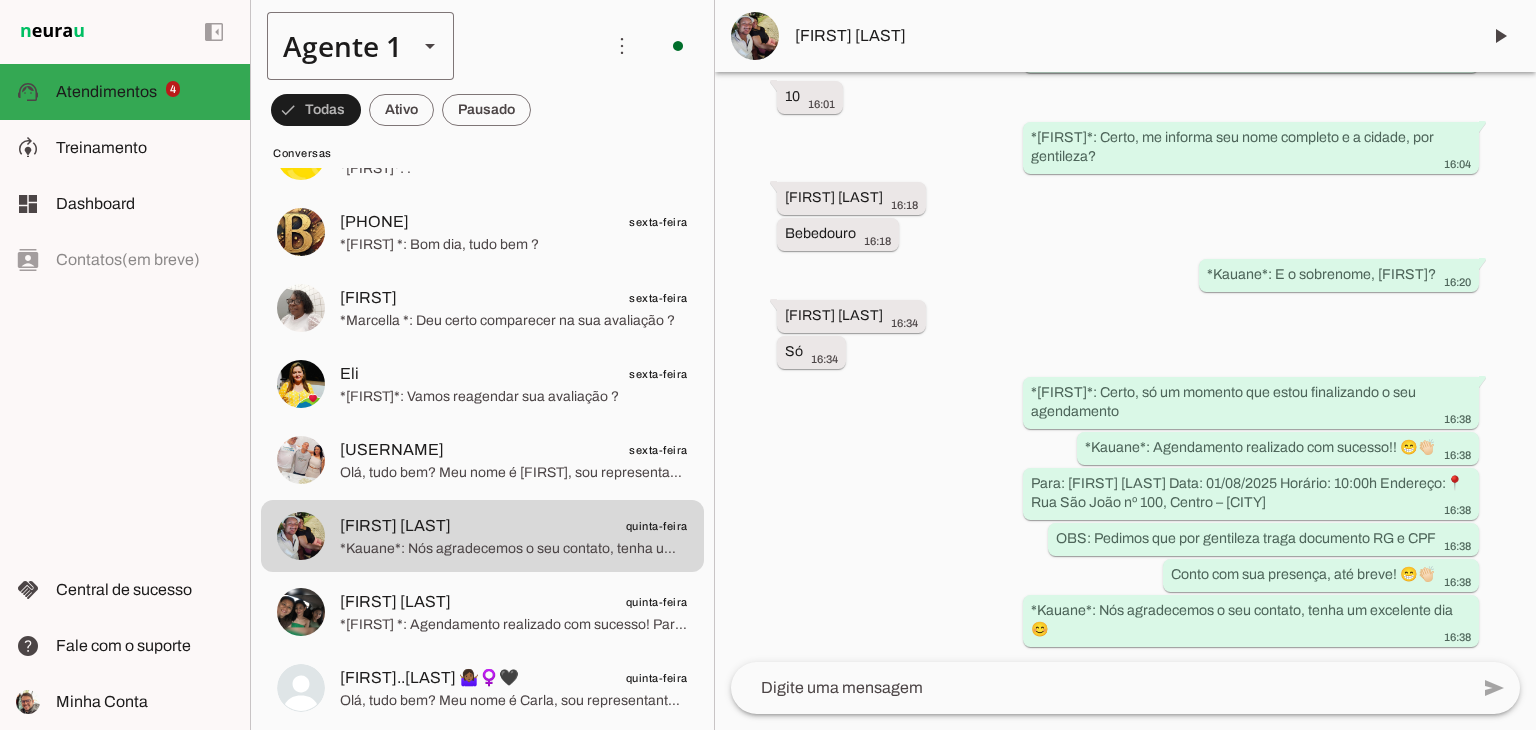 click at bounding box center (430, 46) 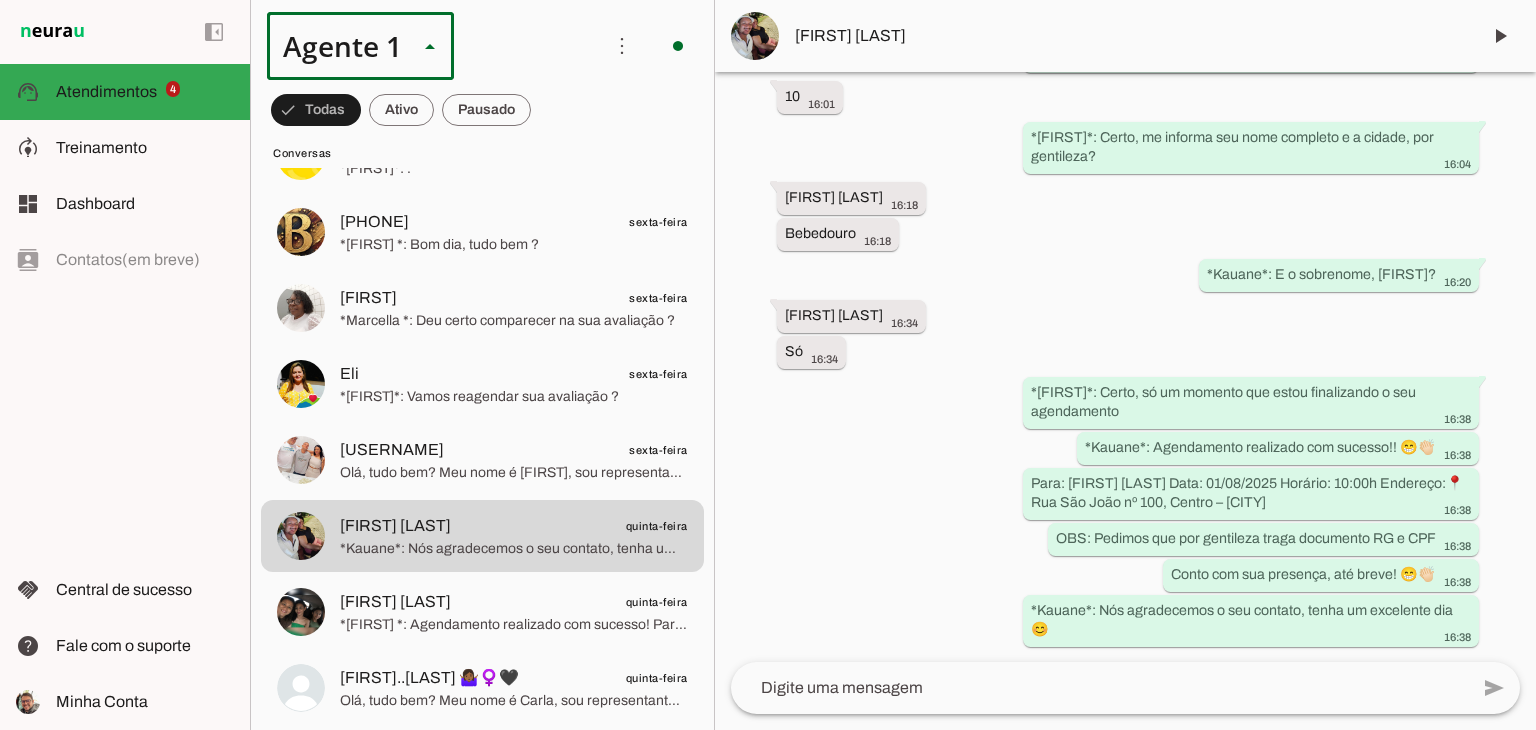 click at bounding box center [627, 128] 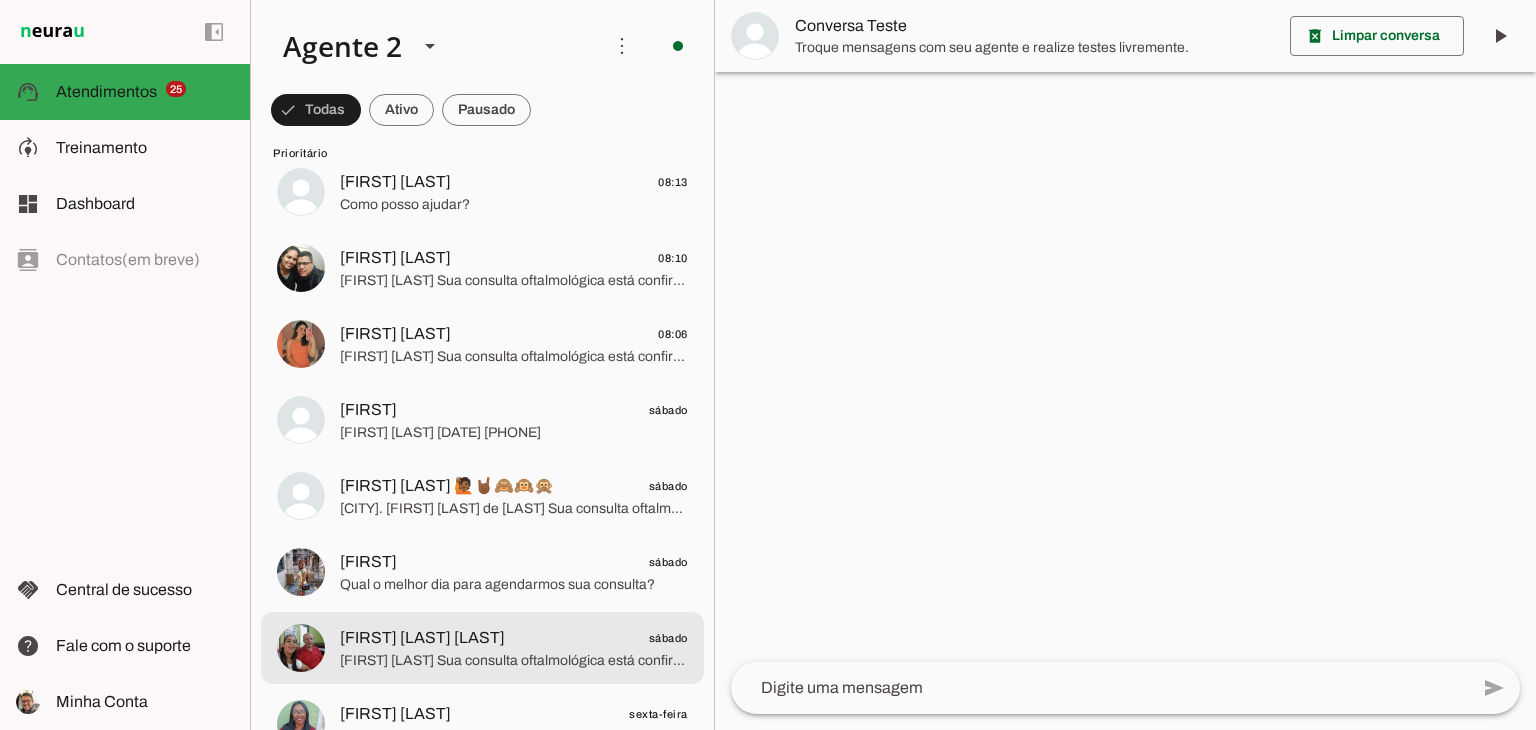 scroll, scrollTop: 300, scrollLeft: 0, axis: vertical 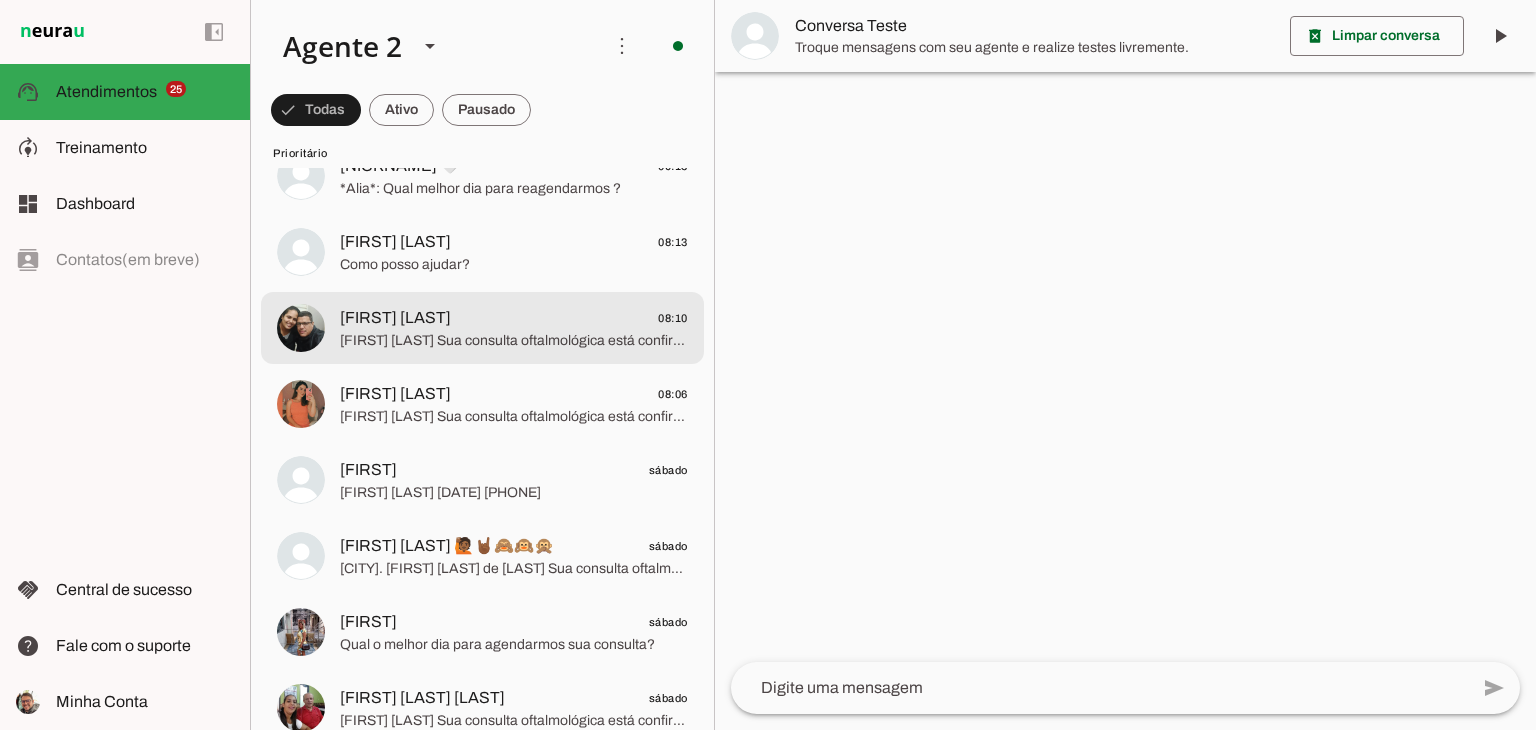 click on "[FIRST] [LAST]
Sua consulta oftalmológica está confirmada! ✅
📅 Data: 04/08/2025
⏰ Horário: 15hs
📍 Local: Rua São Sebastião, 614 - Centro - [CITY]
Estamos ansiosos para cuidar da sua visão! Se precisar reagendar ou tiver alguma dúvida, entre em contato conosco." 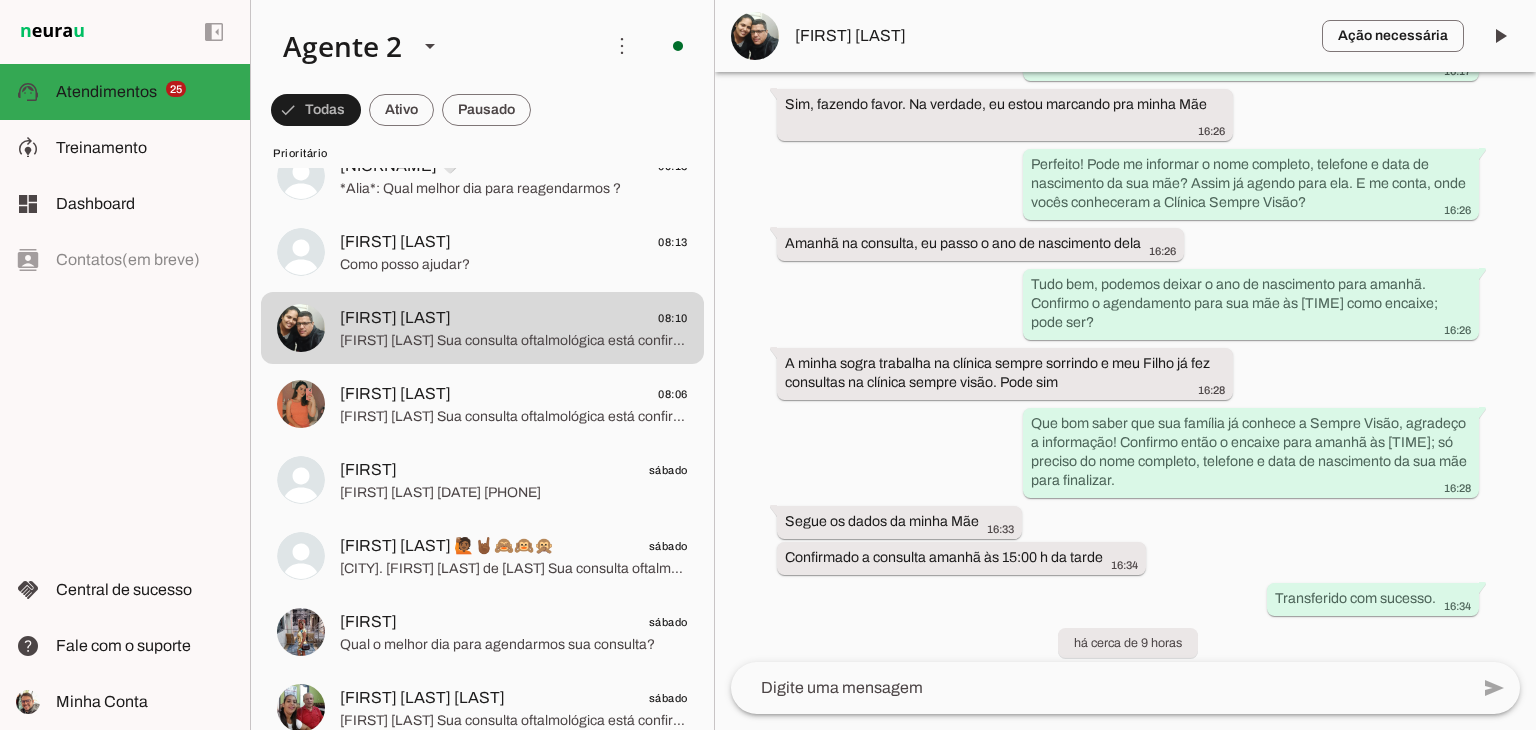 scroll, scrollTop: 1063, scrollLeft: 0, axis: vertical 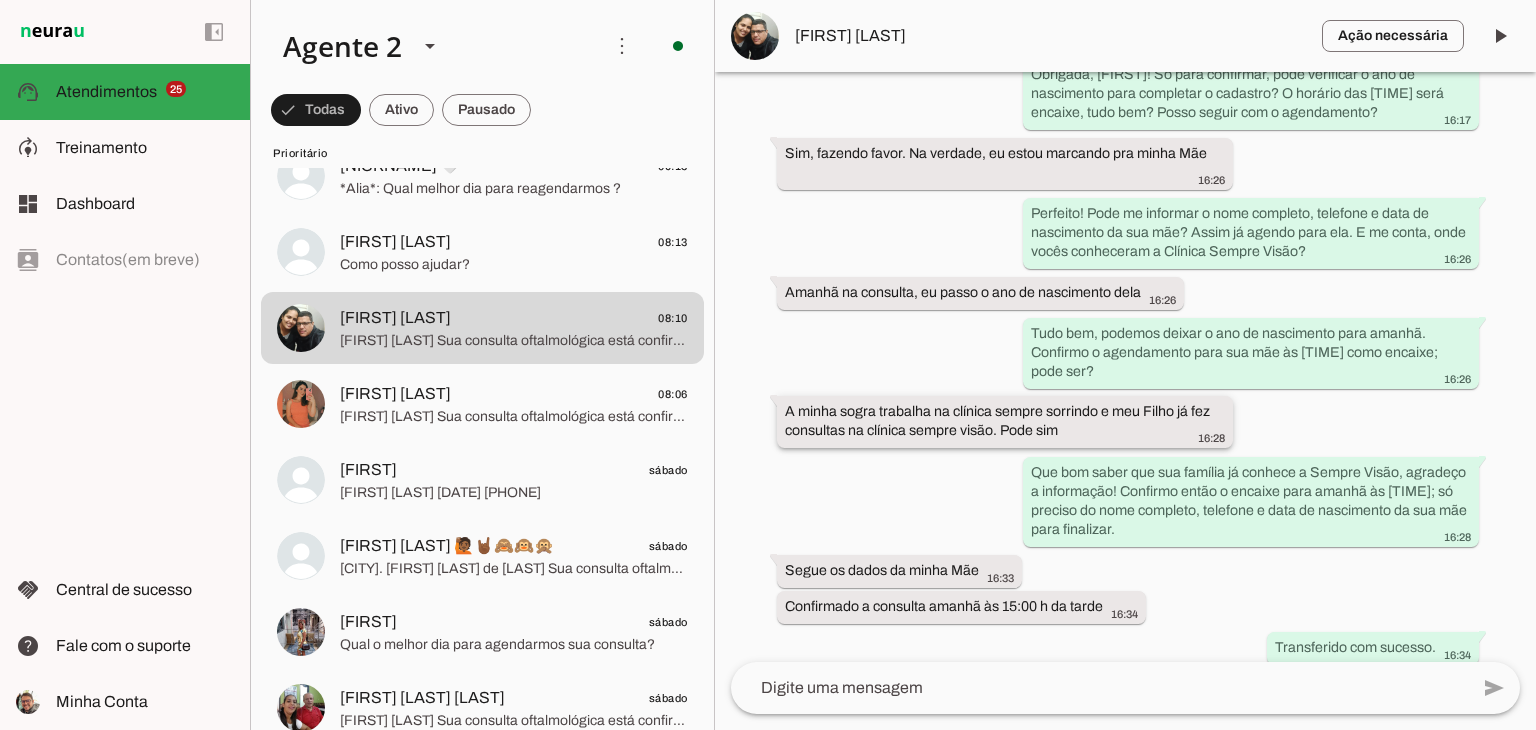 type 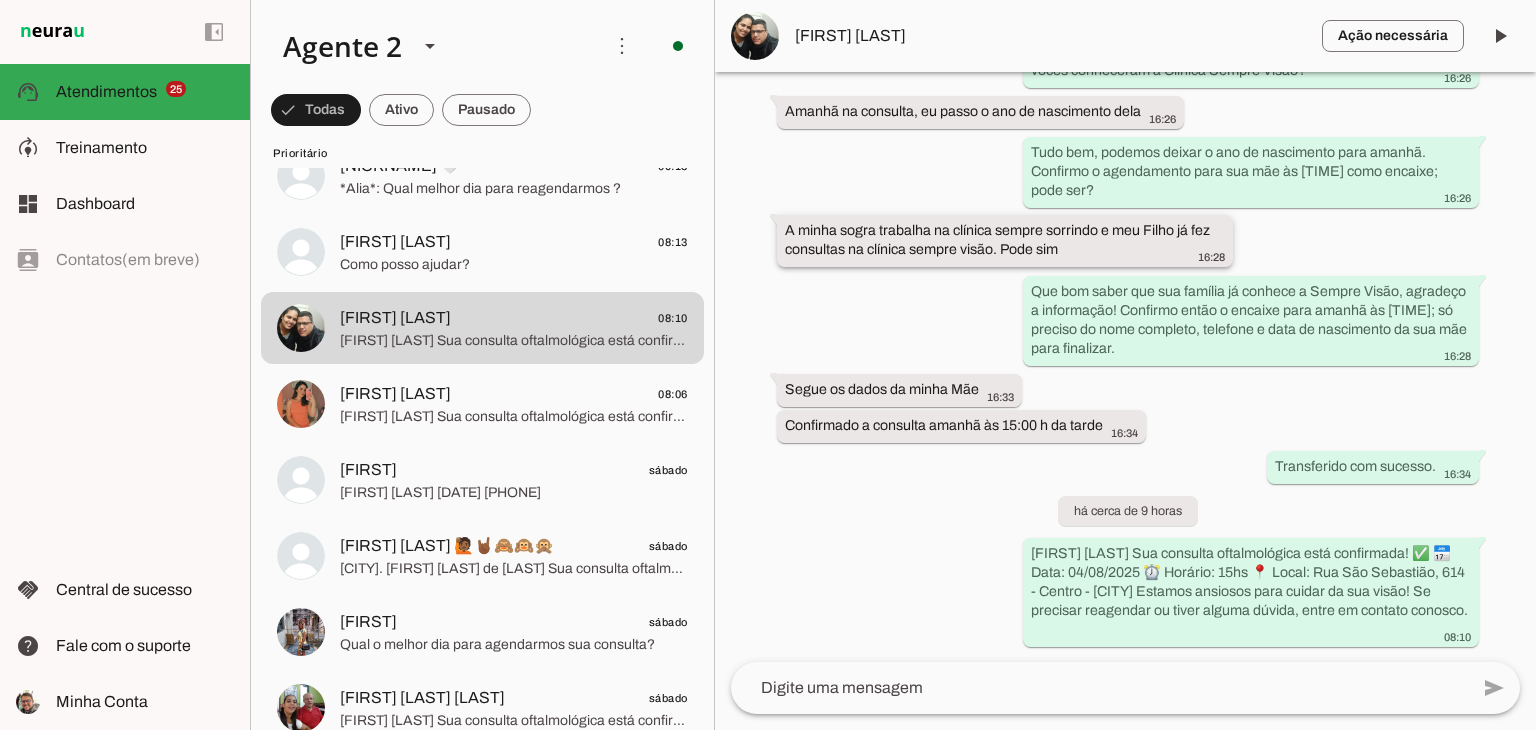 scroll, scrollTop: 1063, scrollLeft: 0, axis: vertical 